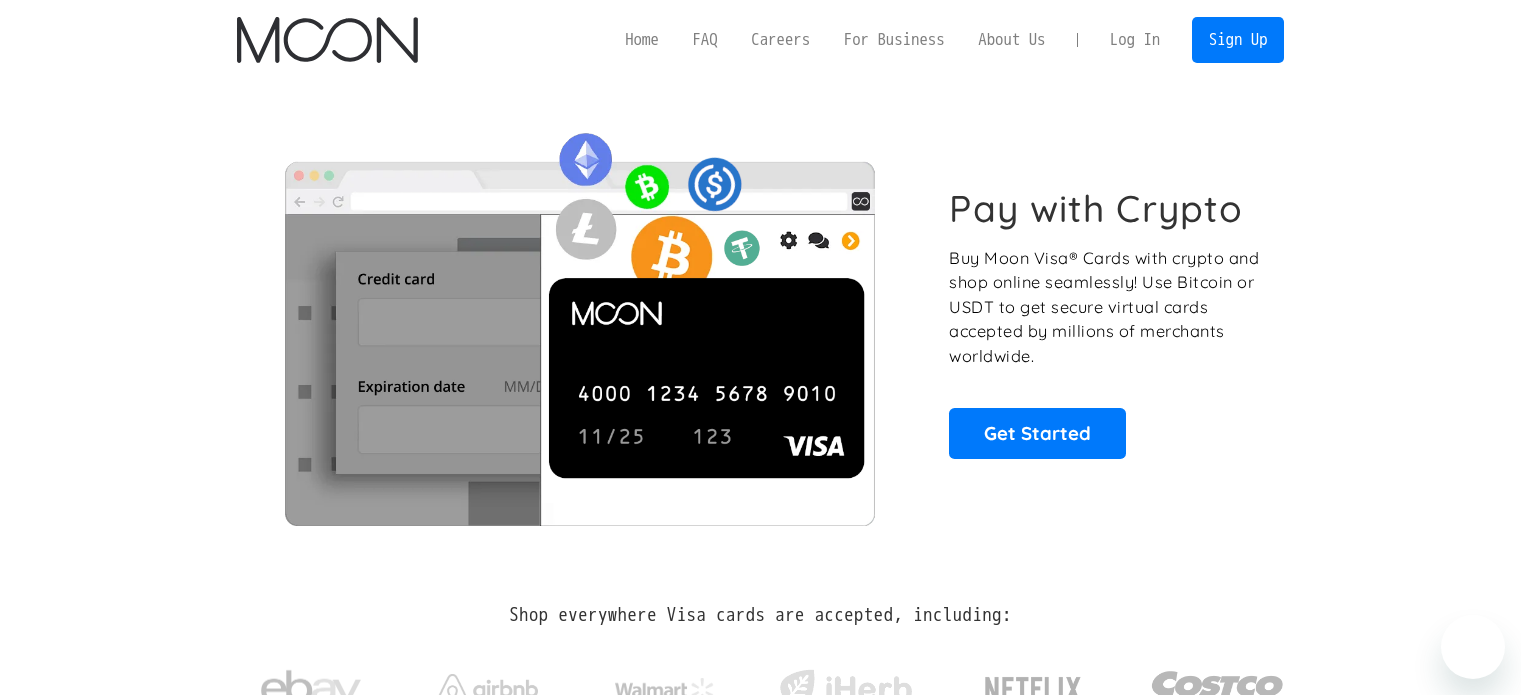 scroll, scrollTop: 0, scrollLeft: 0, axis: both 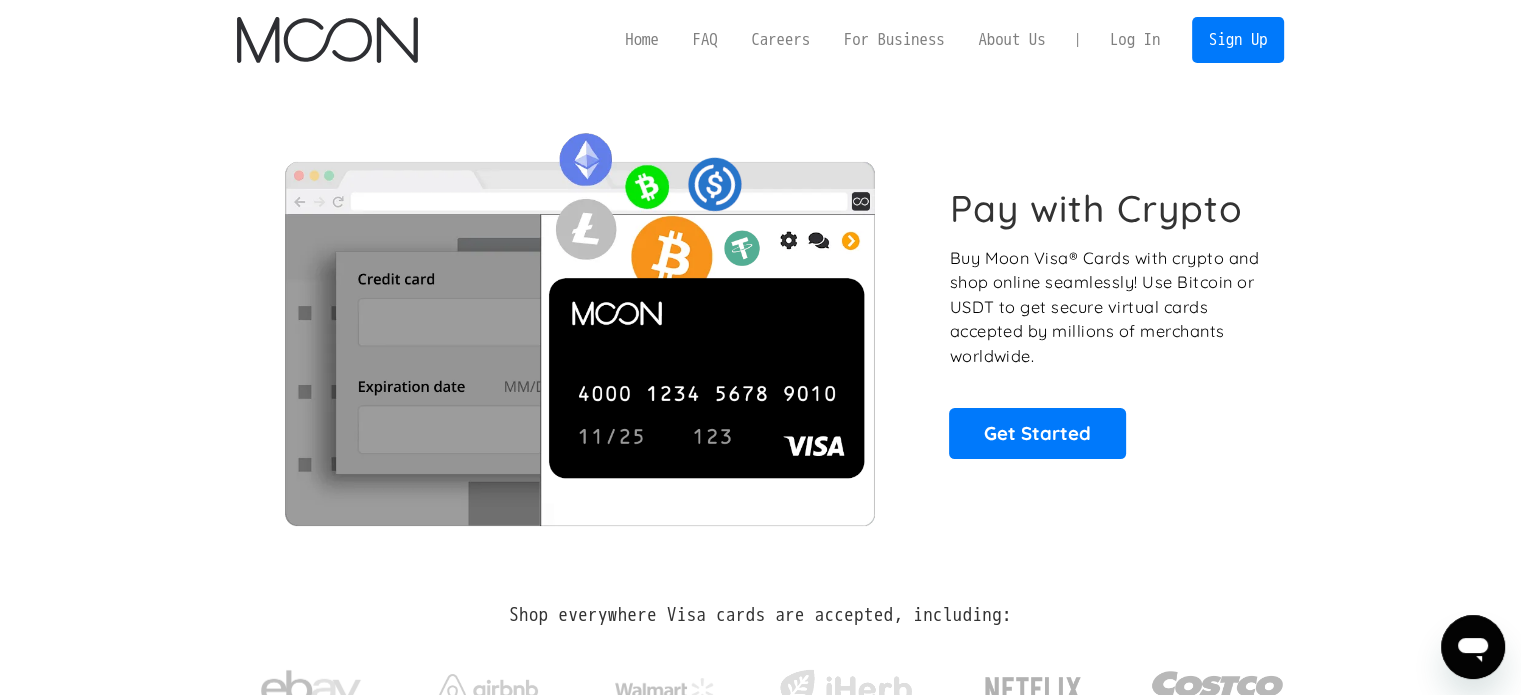 click on "Log In" at bounding box center [1135, 40] 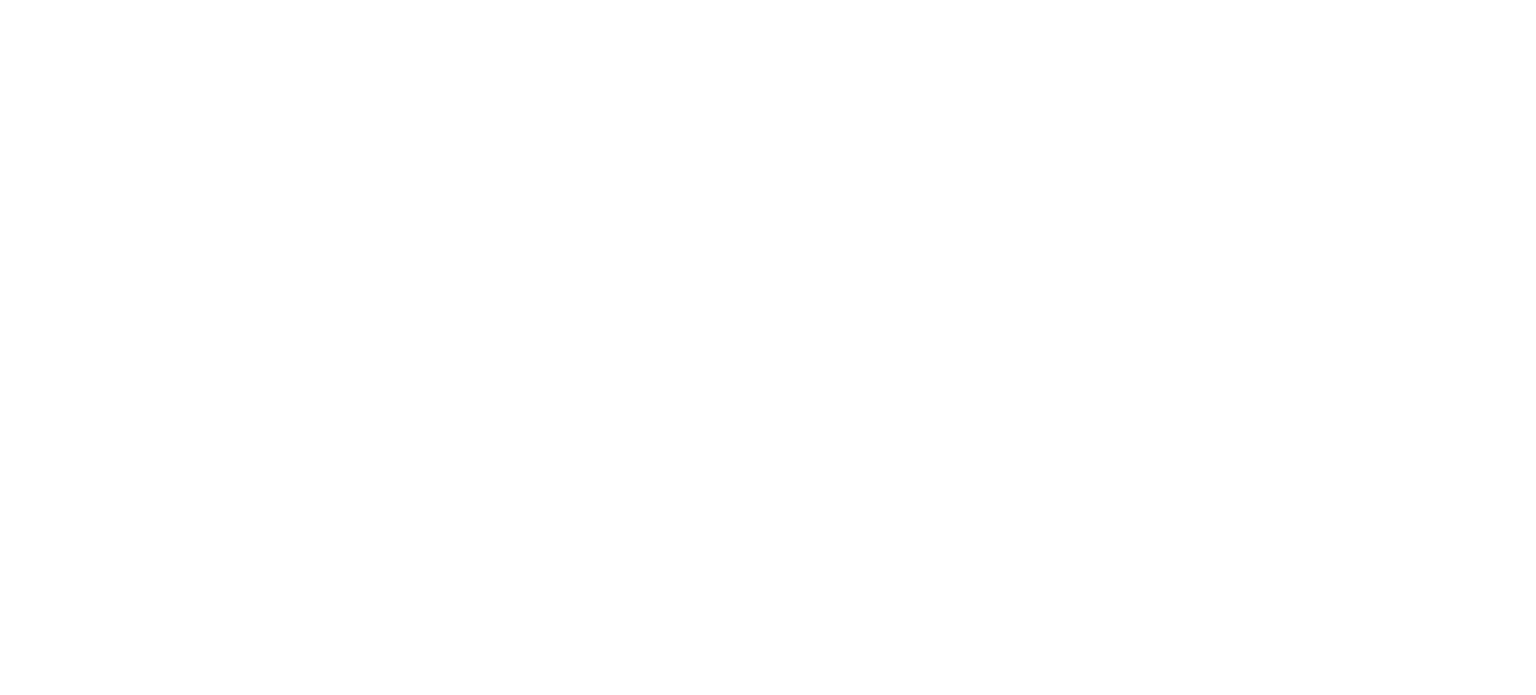scroll, scrollTop: 0, scrollLeft: 0, axis: both 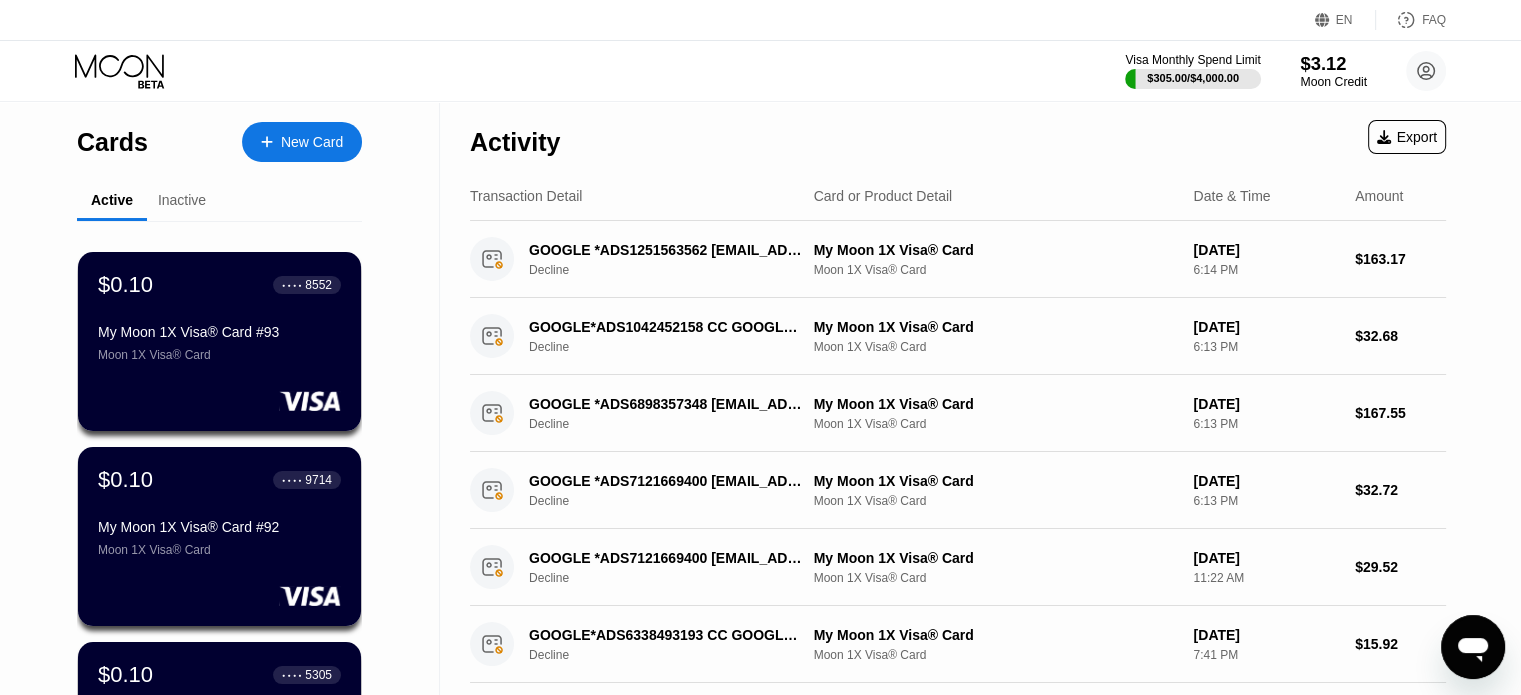 click on "$3.12" at bounding box center [1333, 63] 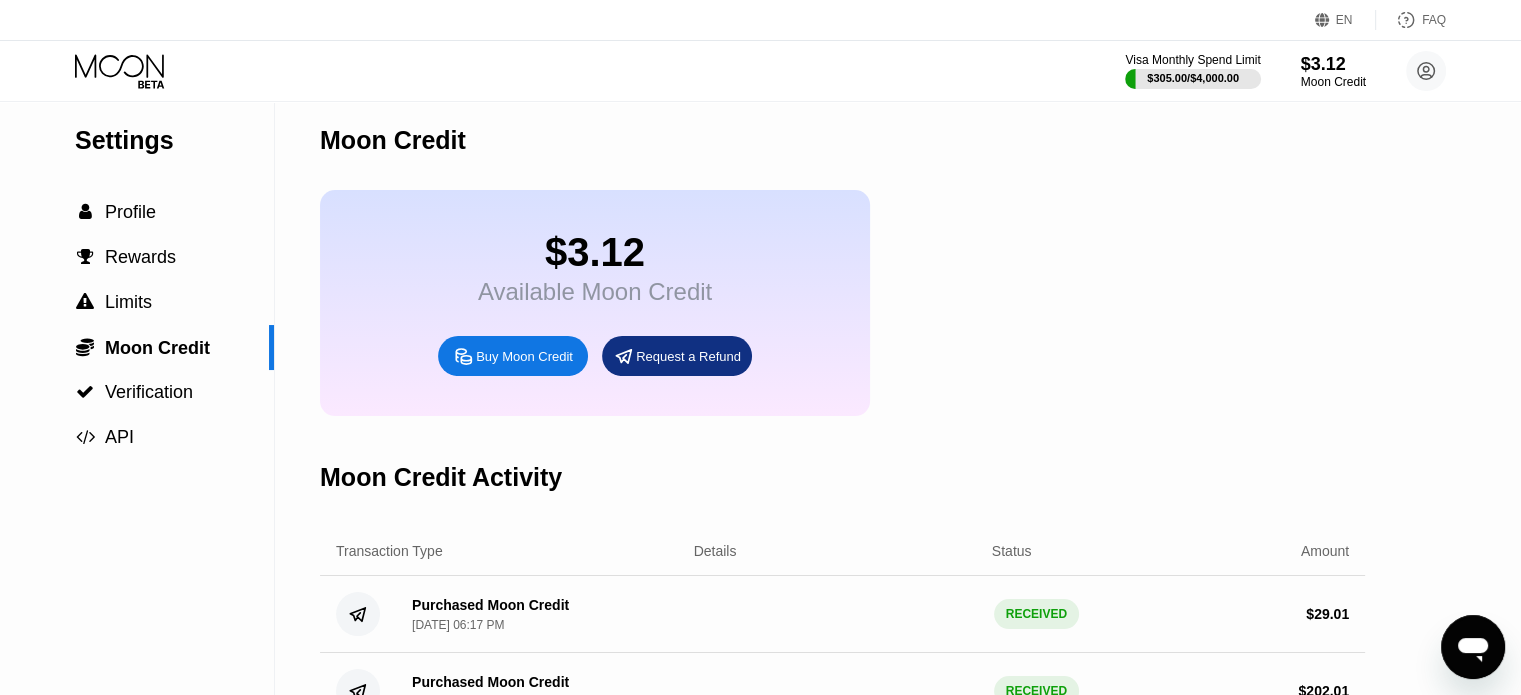 scroll, scrollTop: 0, scrollLeft: 0, axis: both 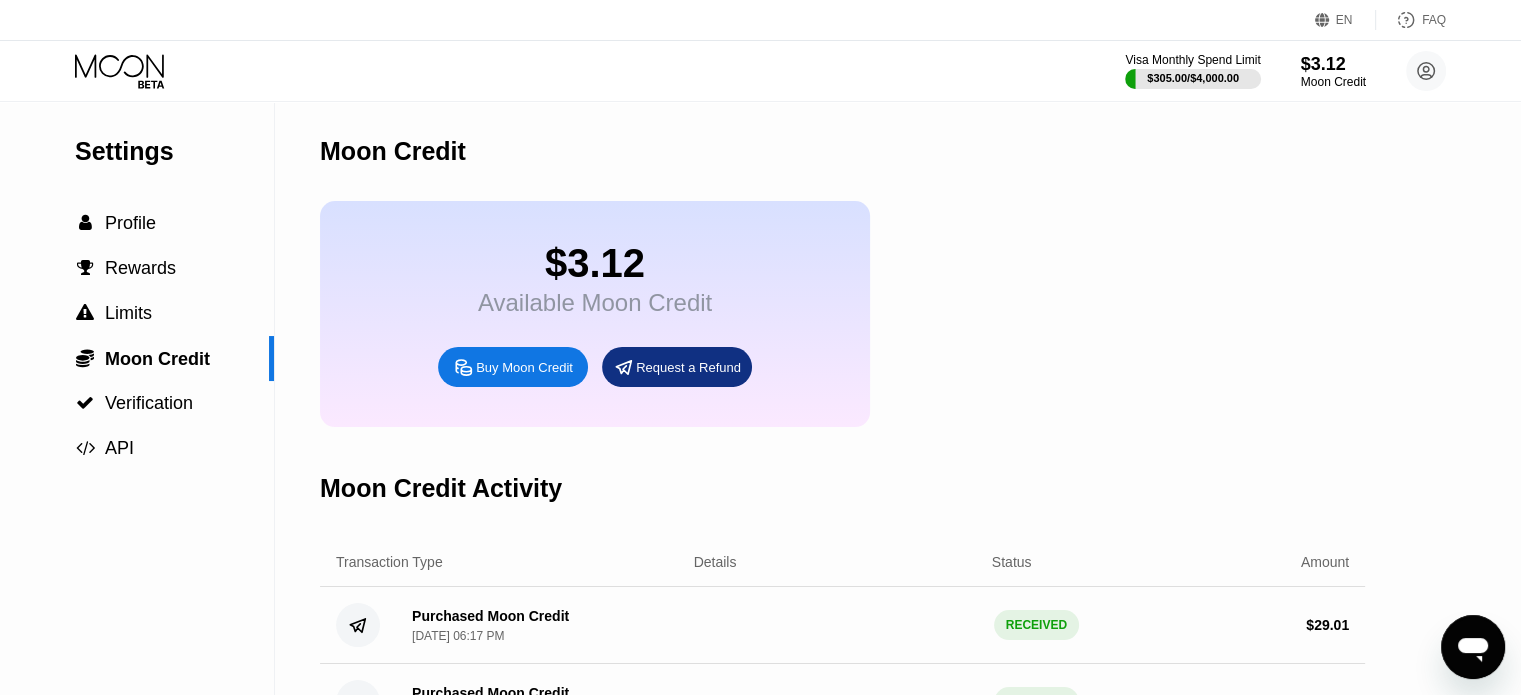 click on "Buy Moon Credit" at bounding box center [513, 367] 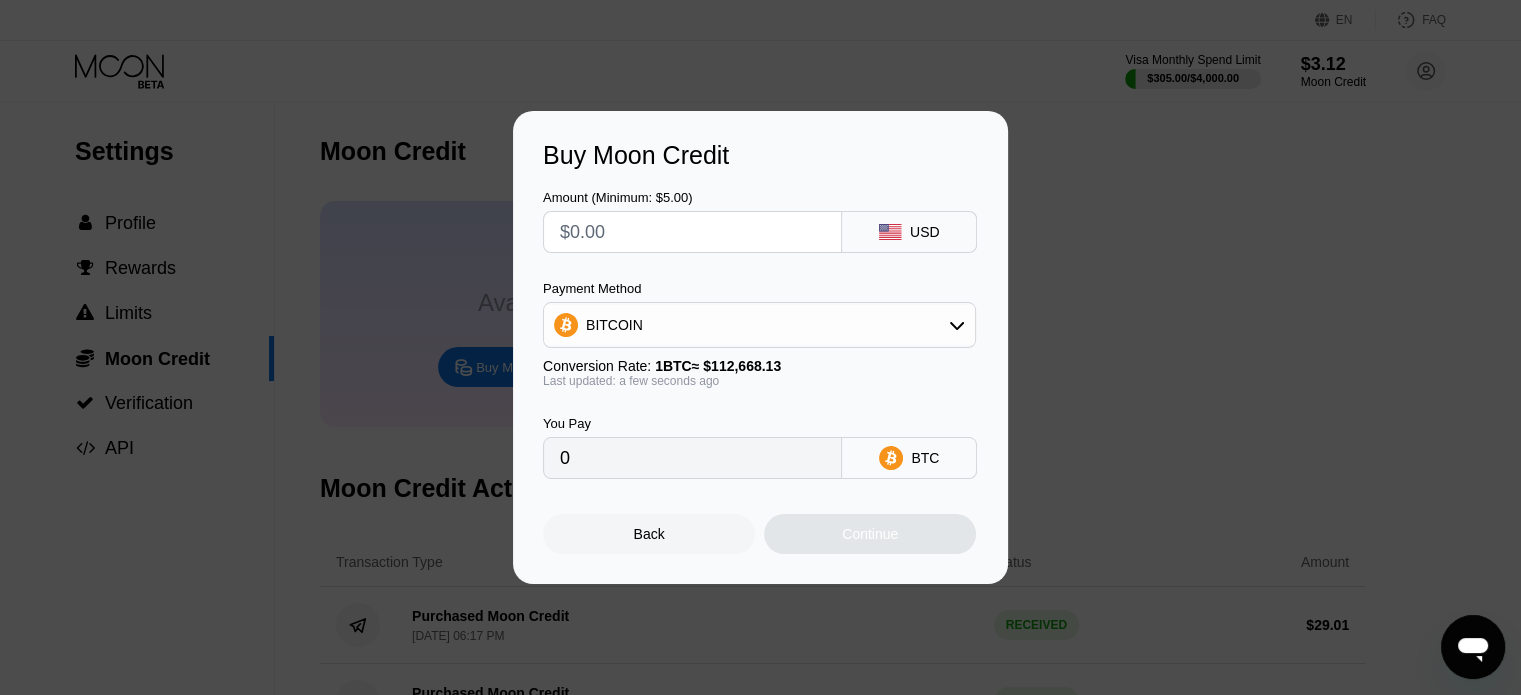 click on "BITCOIN" at bounding box center [759, 325] 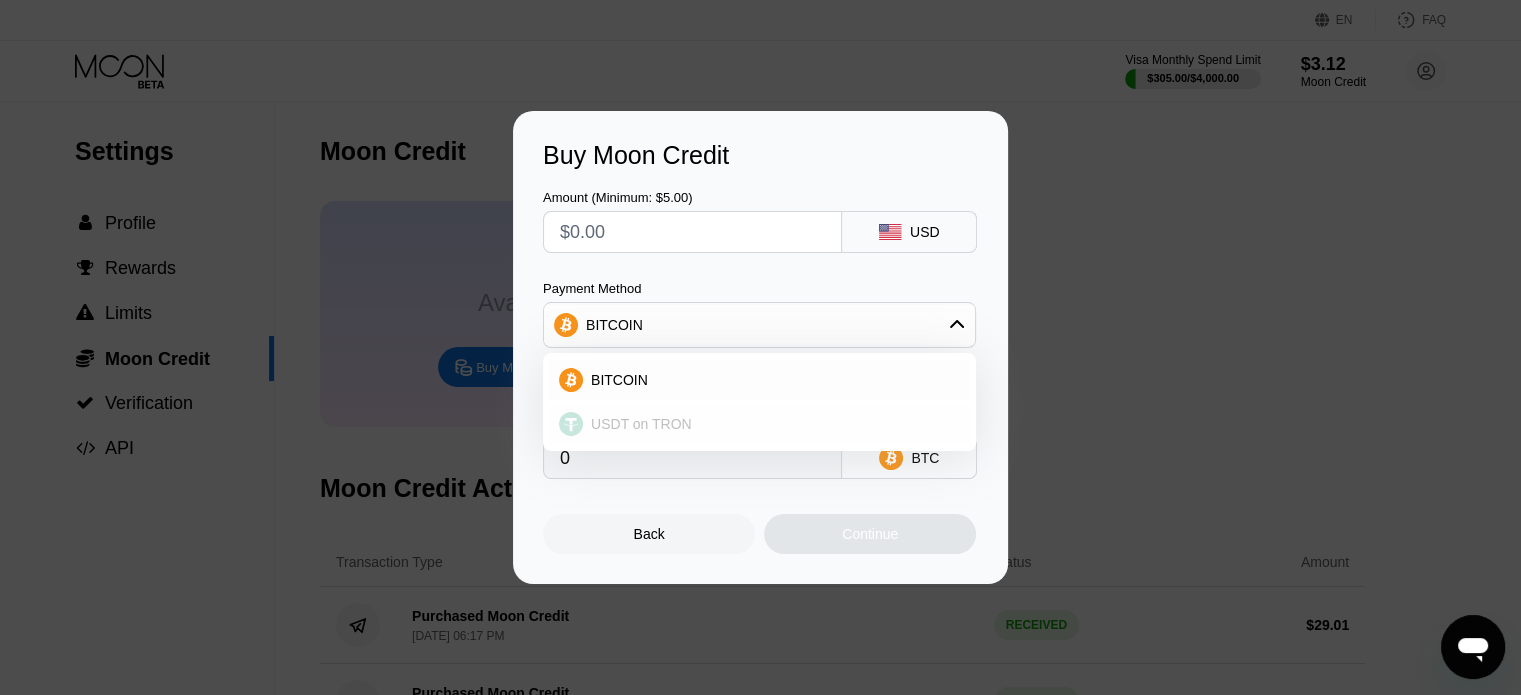 click on "USDT on TRON" at bounding box center (759, 424) 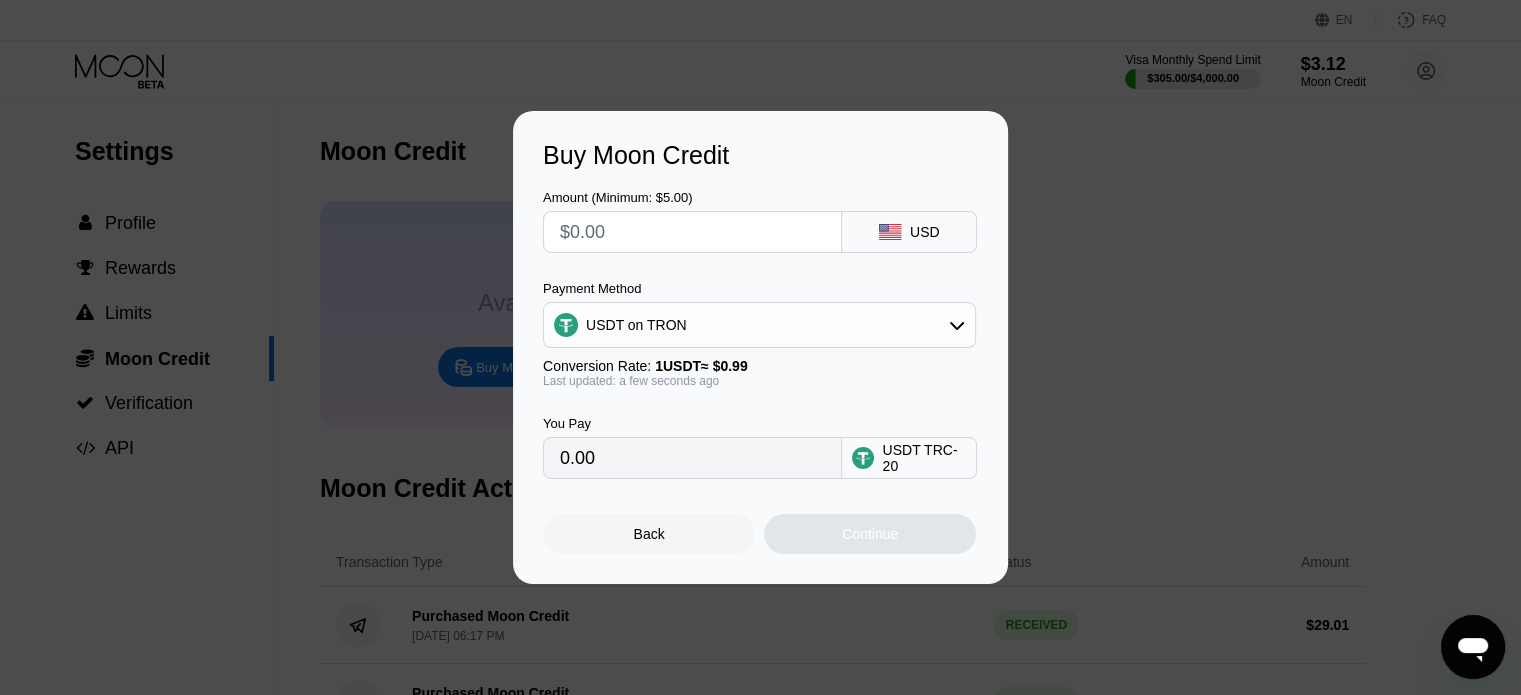 click at bounding box center [692, 232] 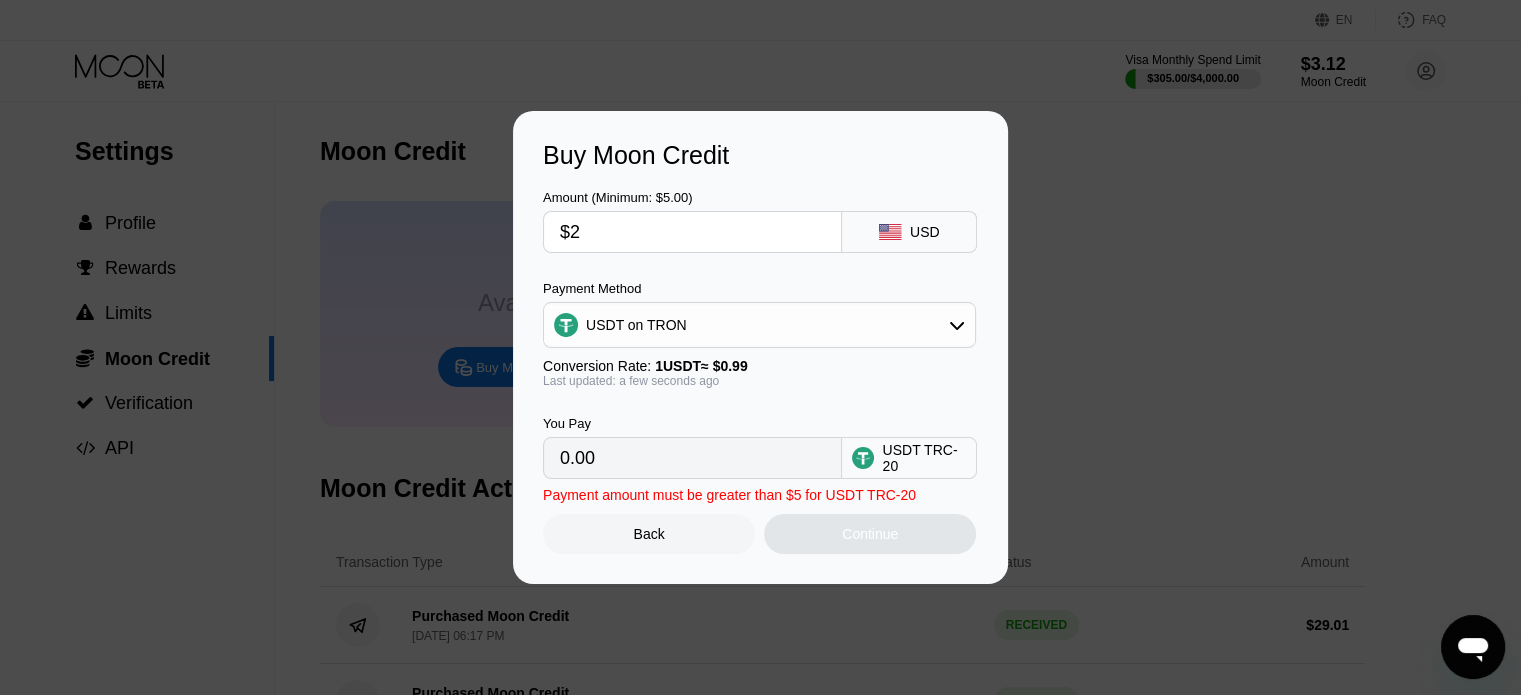 type on "2.02" 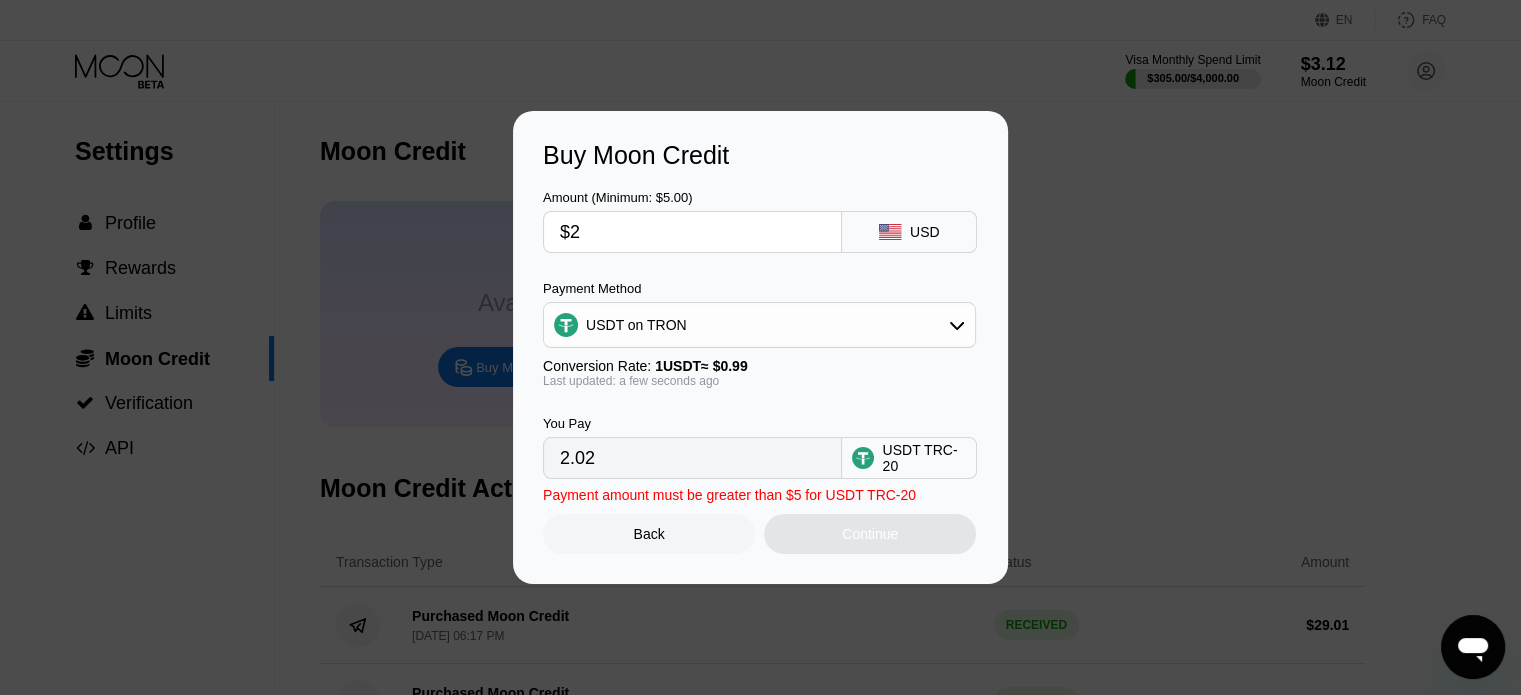 type on "$28" 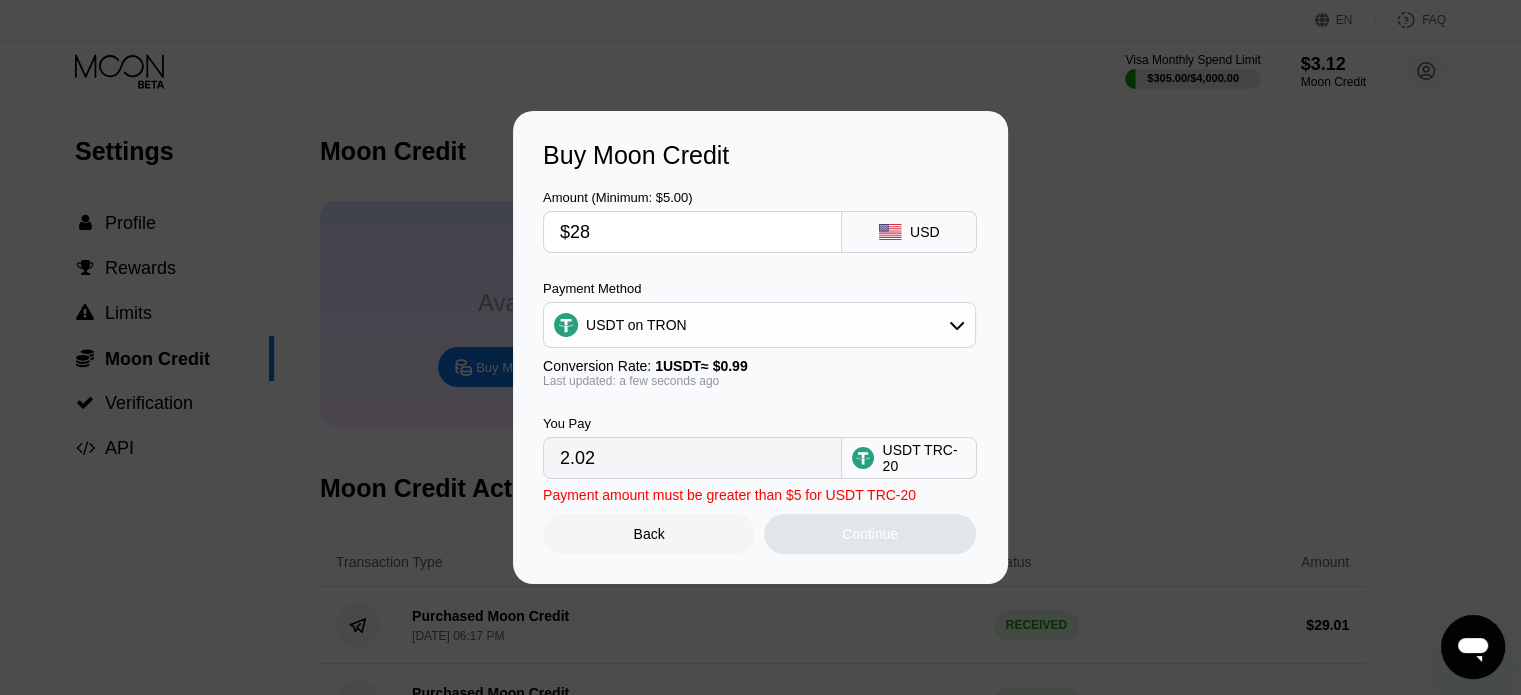 type on "28.28" 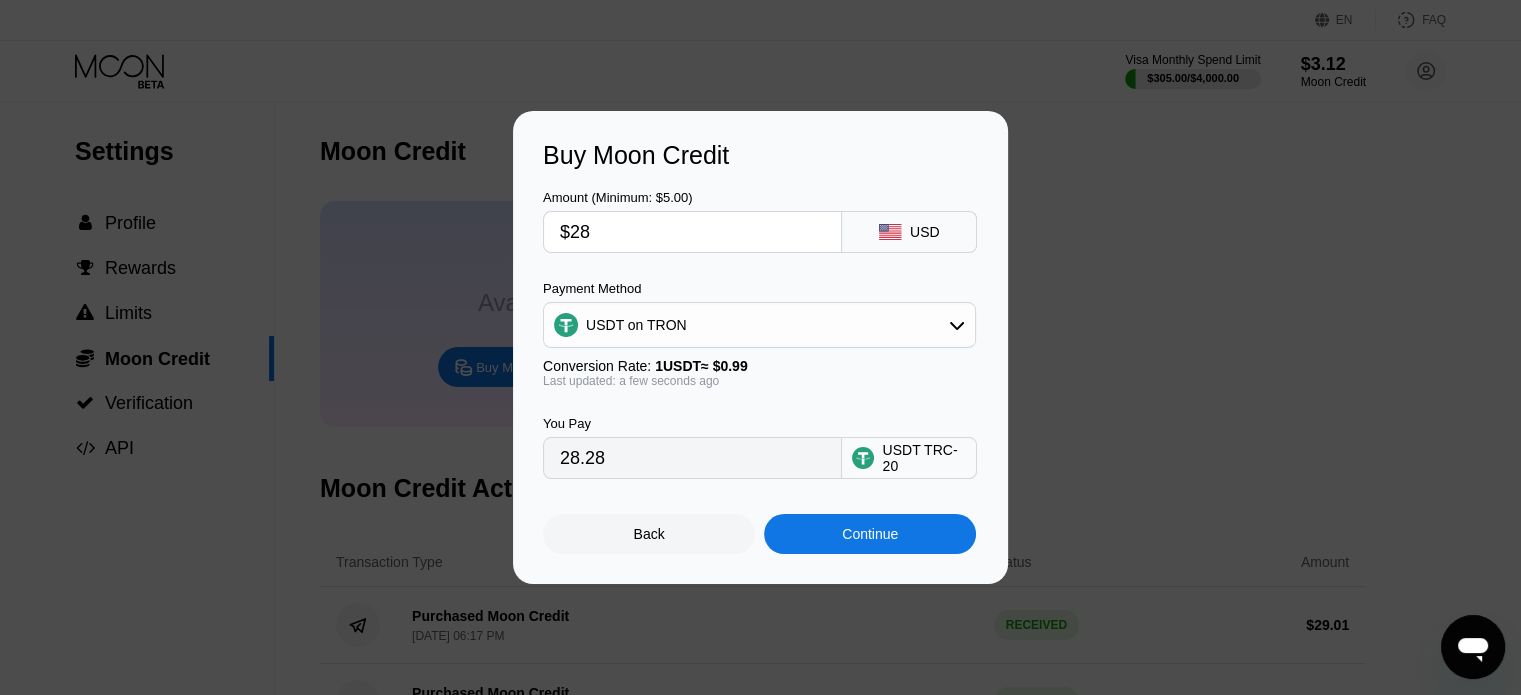 type on "$28" 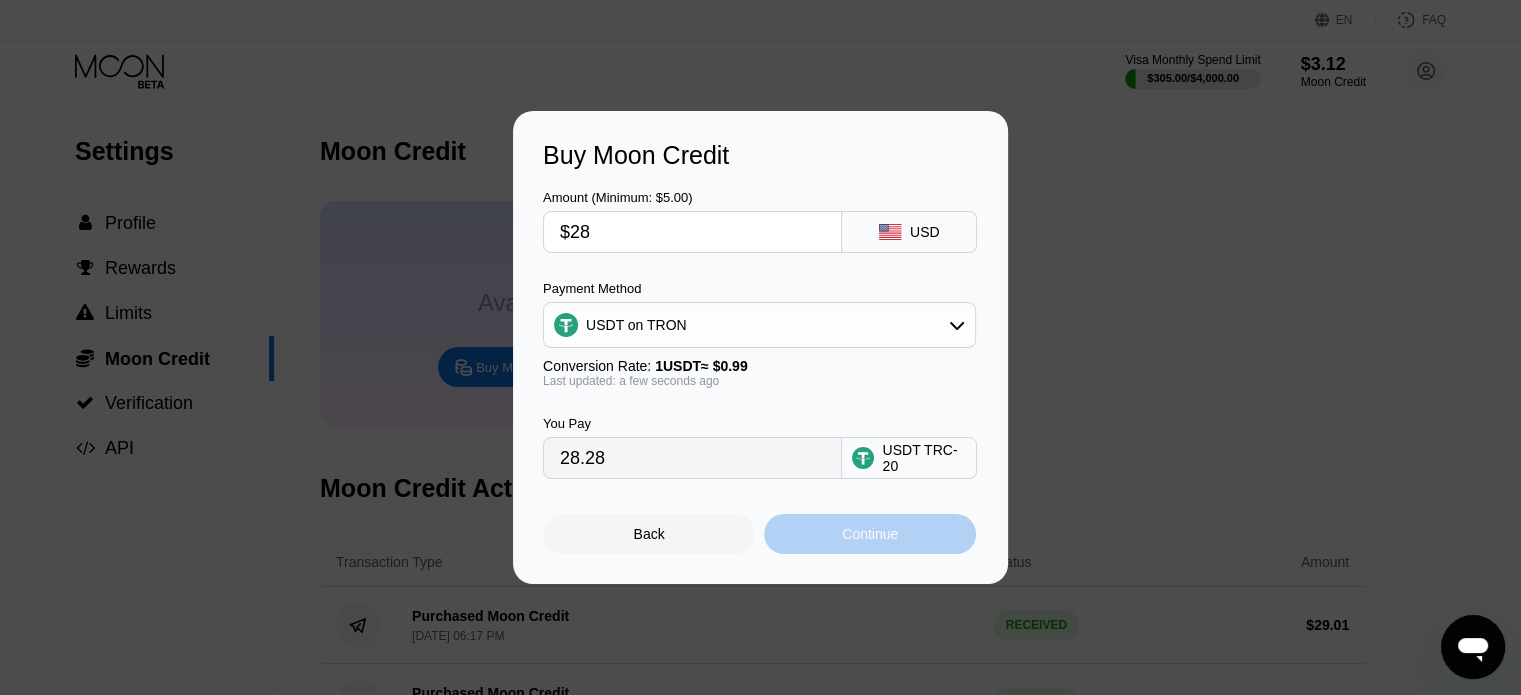 click on "Continue" at bounding box center (870, 534) 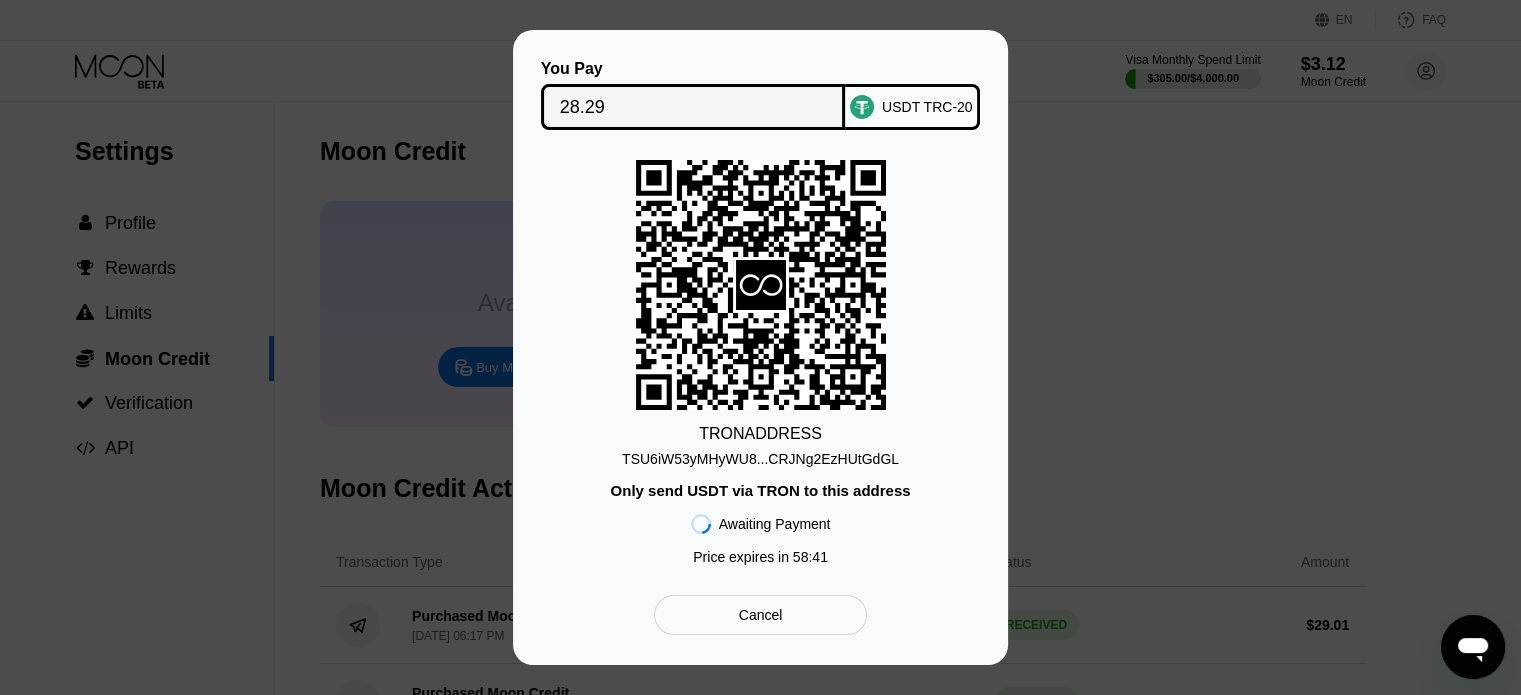 click on "TSU6iW53yMHyWU8...CRJNg2EzHUtGdGL" at bounding box center (760, 459) 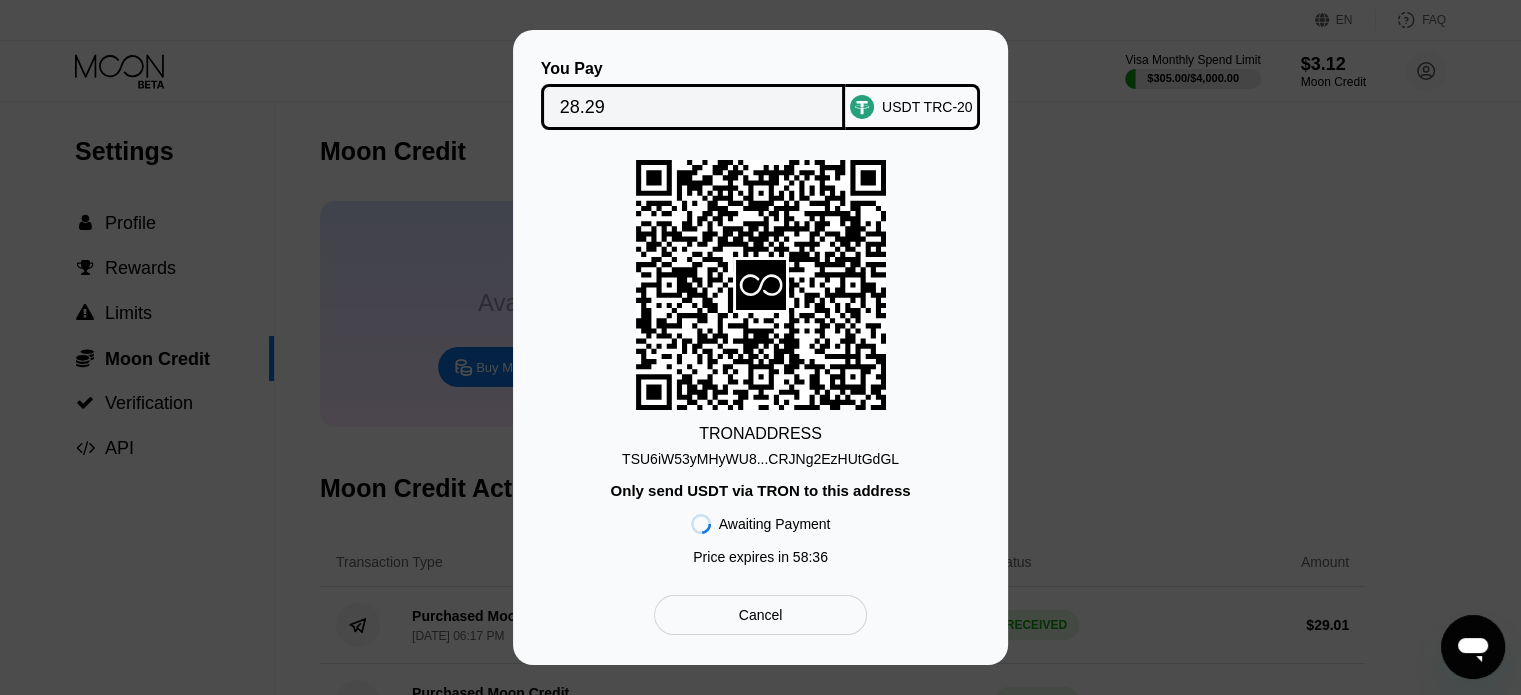 click on "28.29" at bounding box center [693, 107] 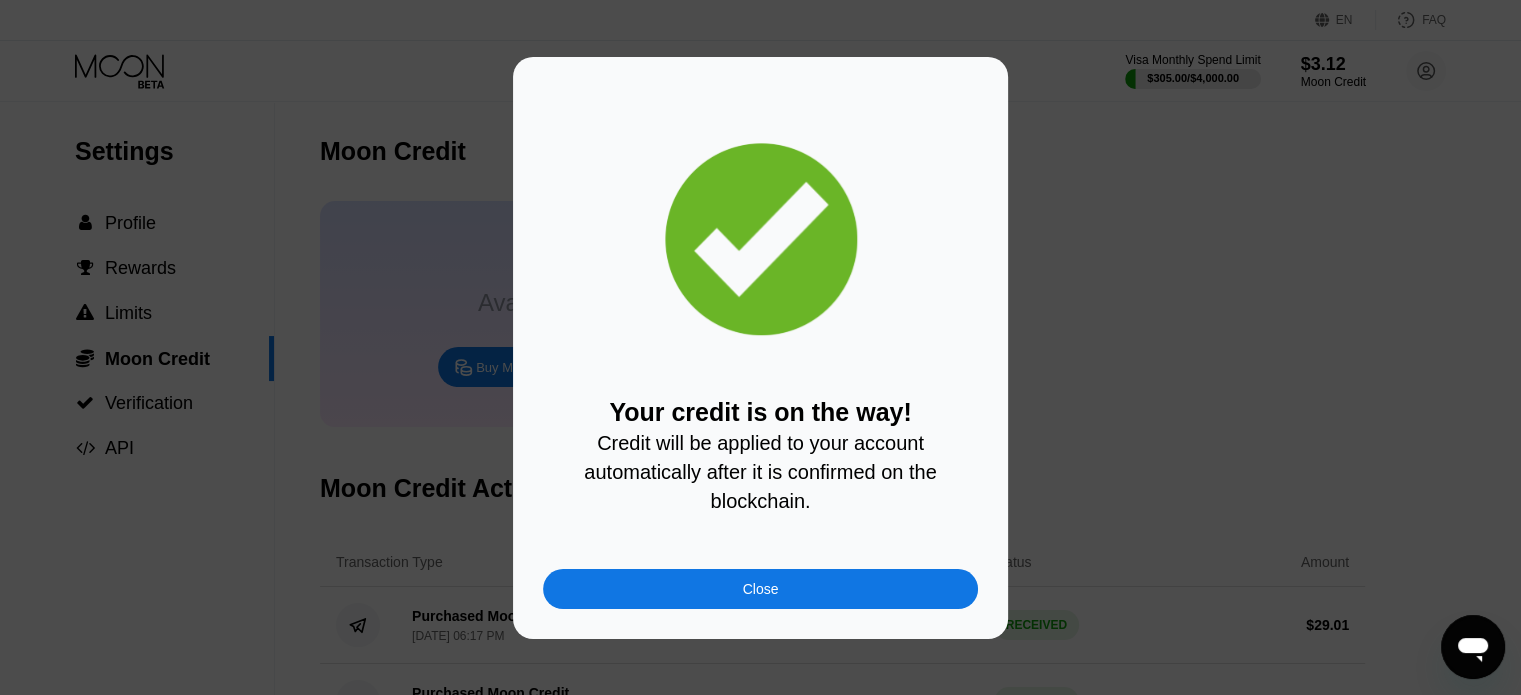 click on "Close" at bounding box center (760, 589) 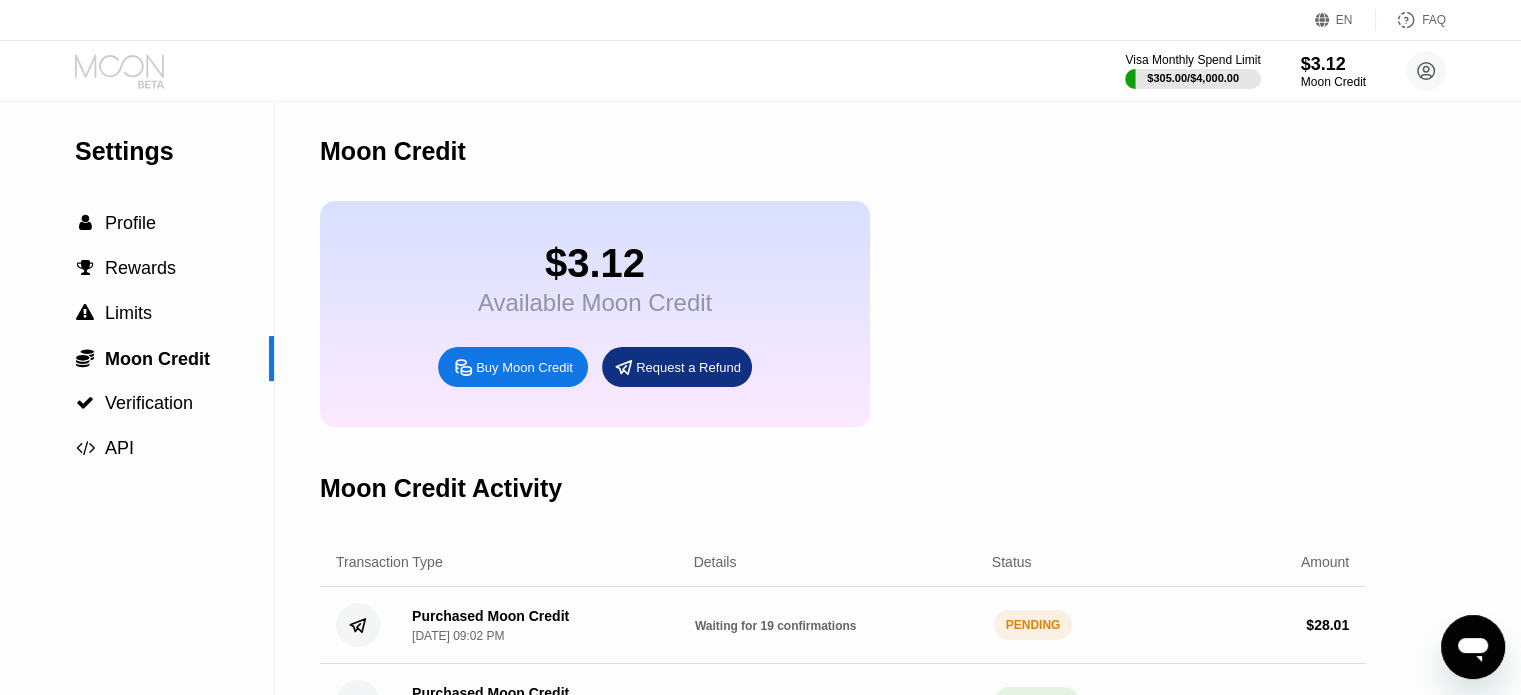 click 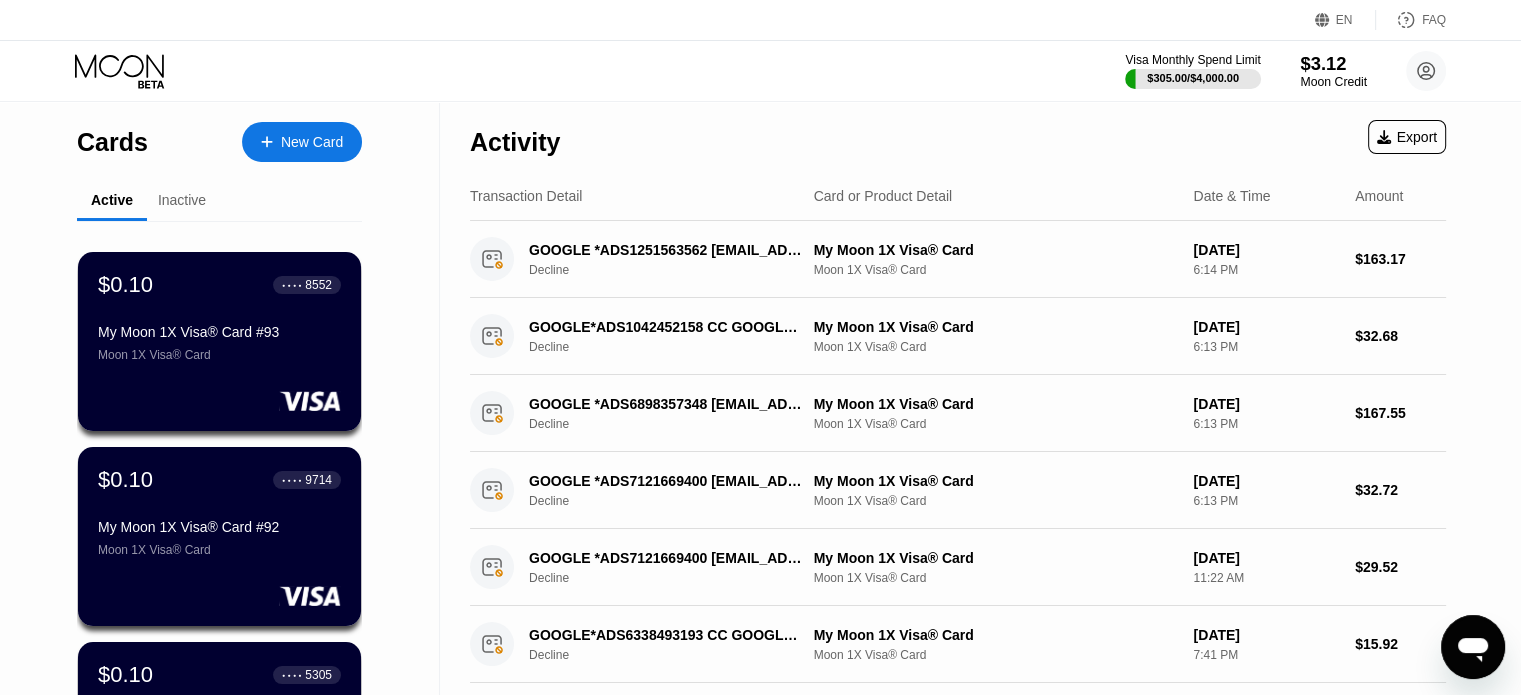 click on "$3.12" at bounding box center [1333, 63] 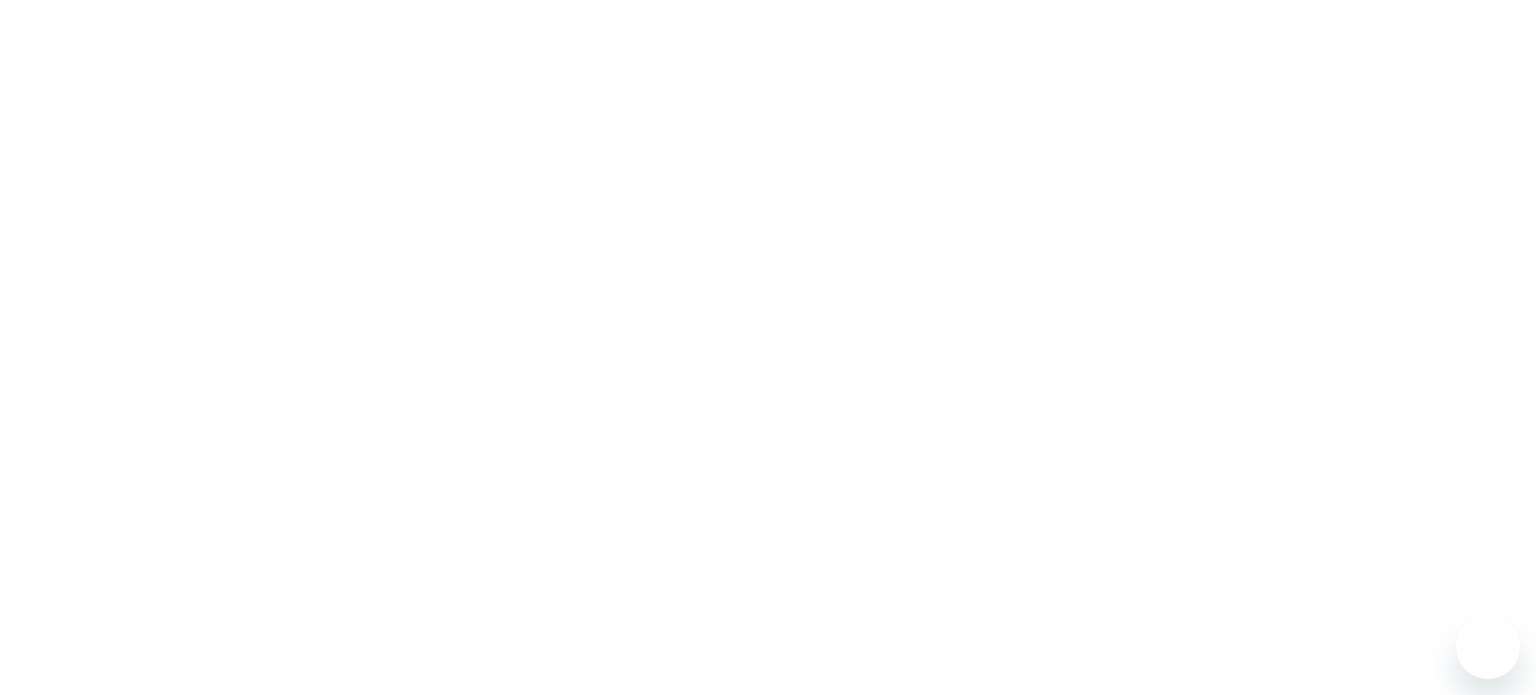 scroll, scrollTop: 0, scrollLeft: 0, axis: both 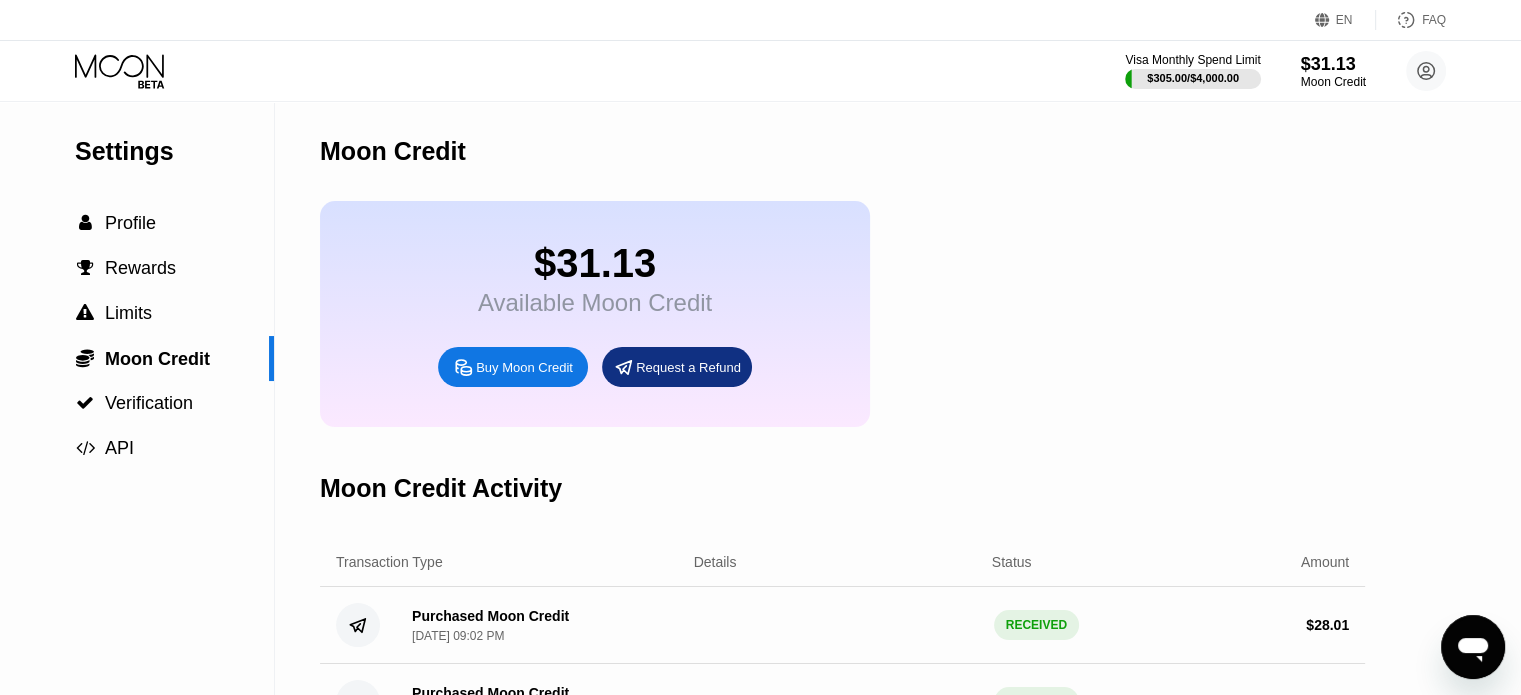 click 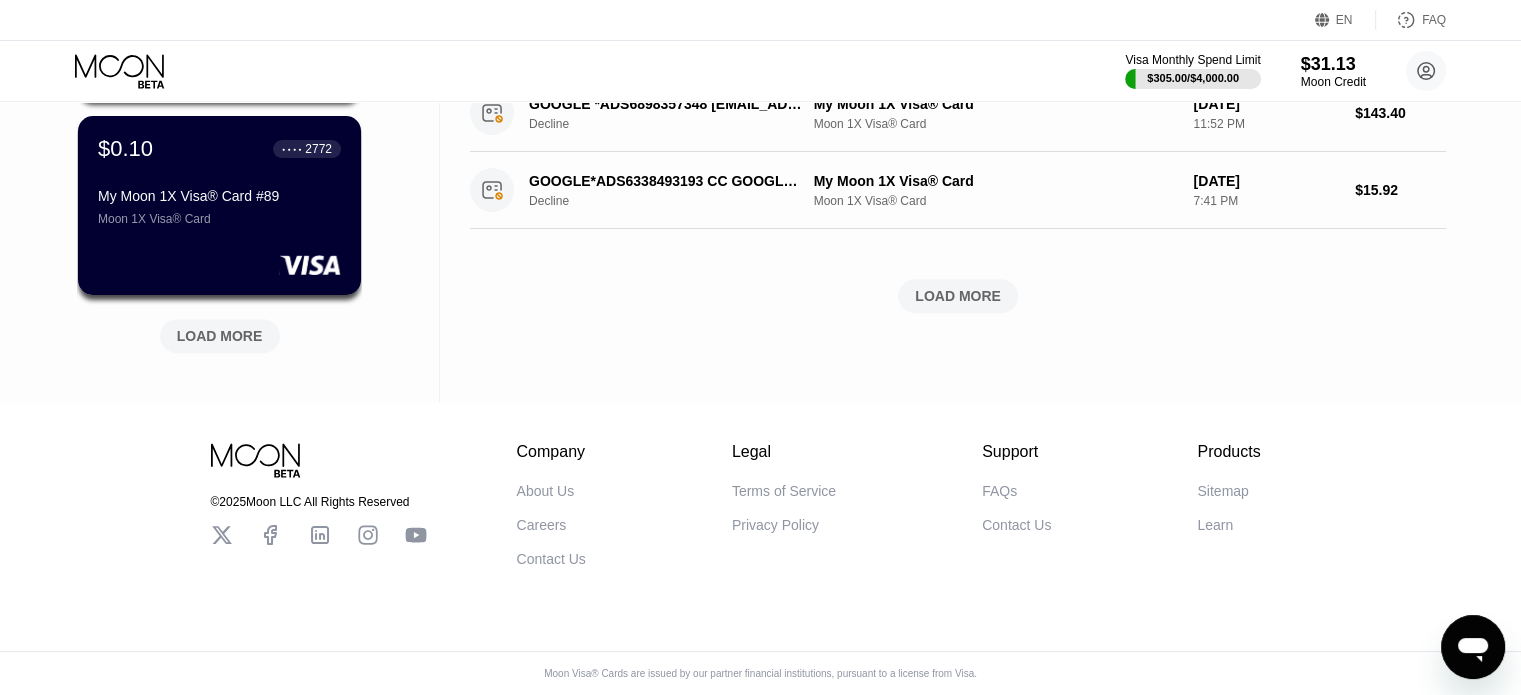 scroll, scrollTop: 930, scrollLeft: 0, axis: vertical 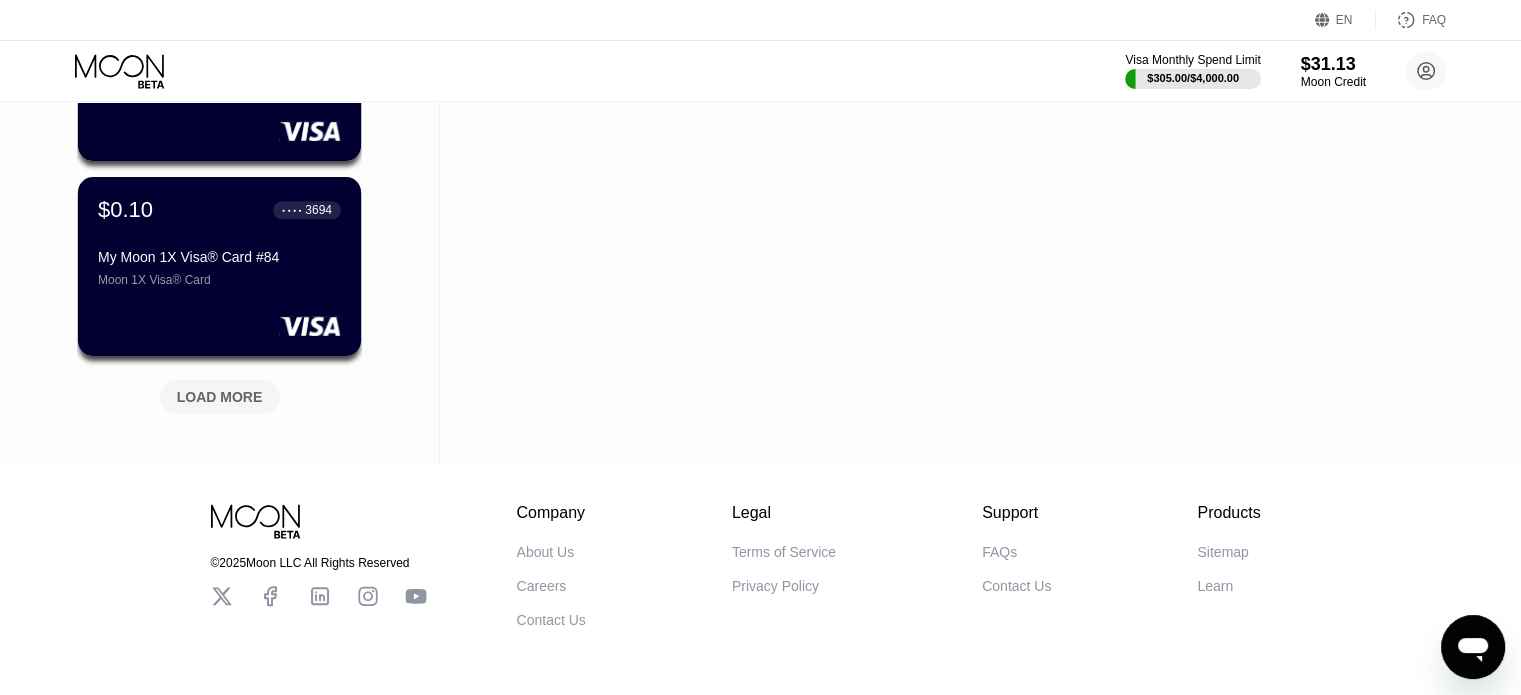 click on "LOAD MORE" at bounding box center [220, 397] 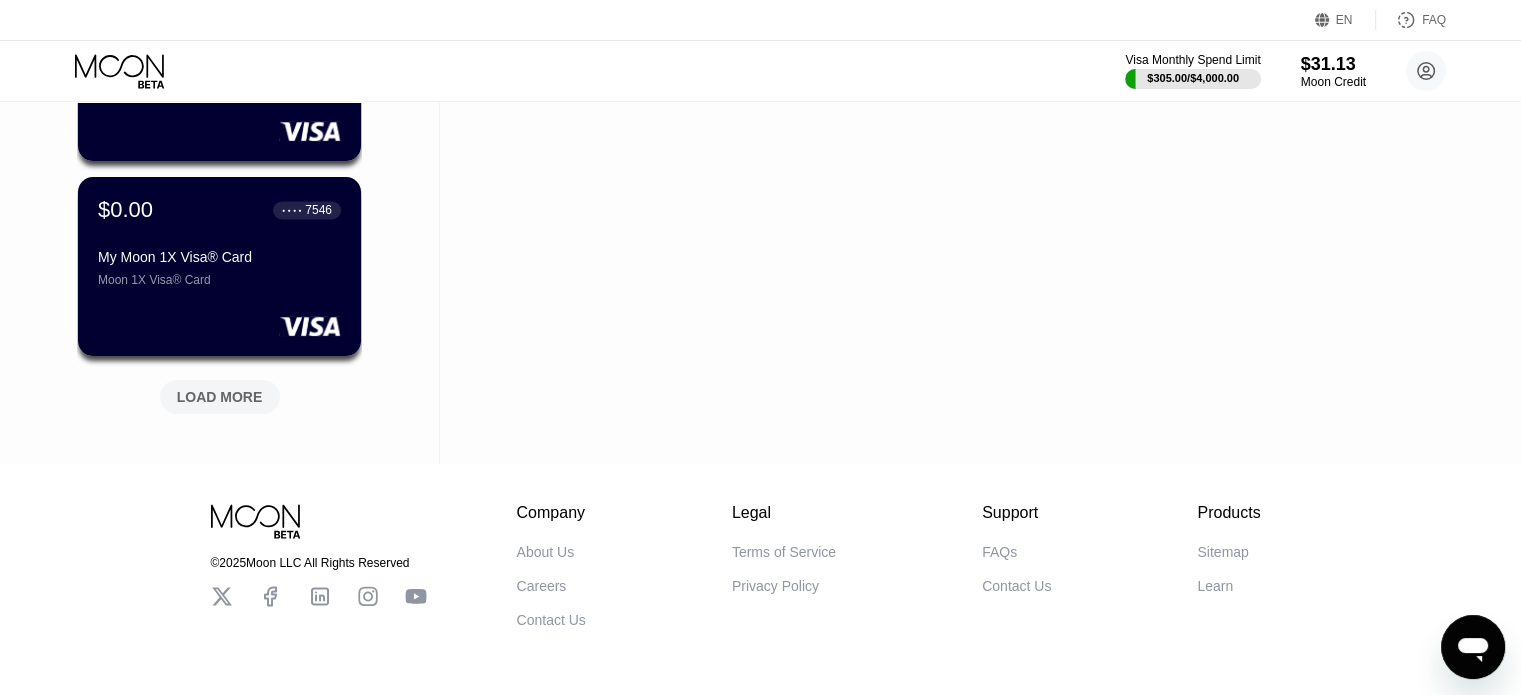 scroll, scrollTop: 2830, scrollLeft: 0, axis: vertical 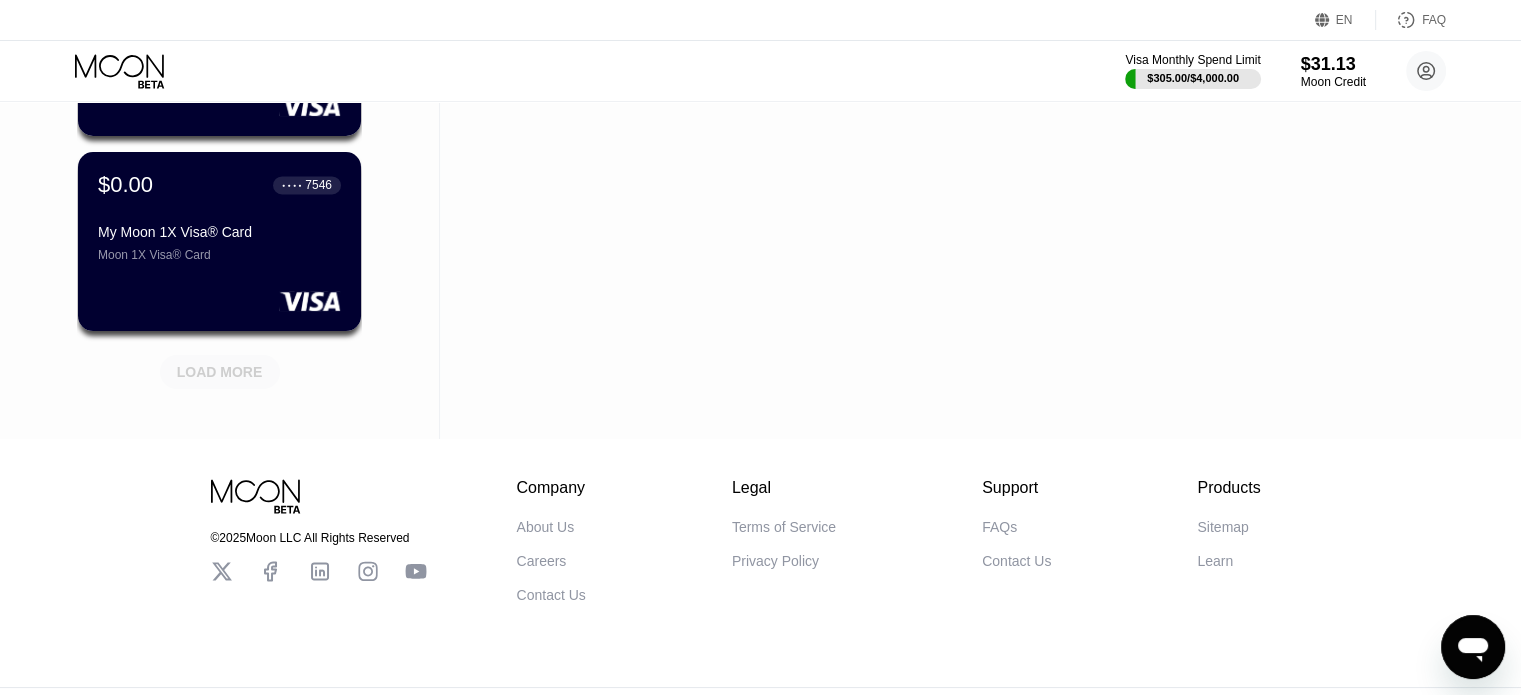 click on "LOAD MORE" at bounding box center (220, 372) 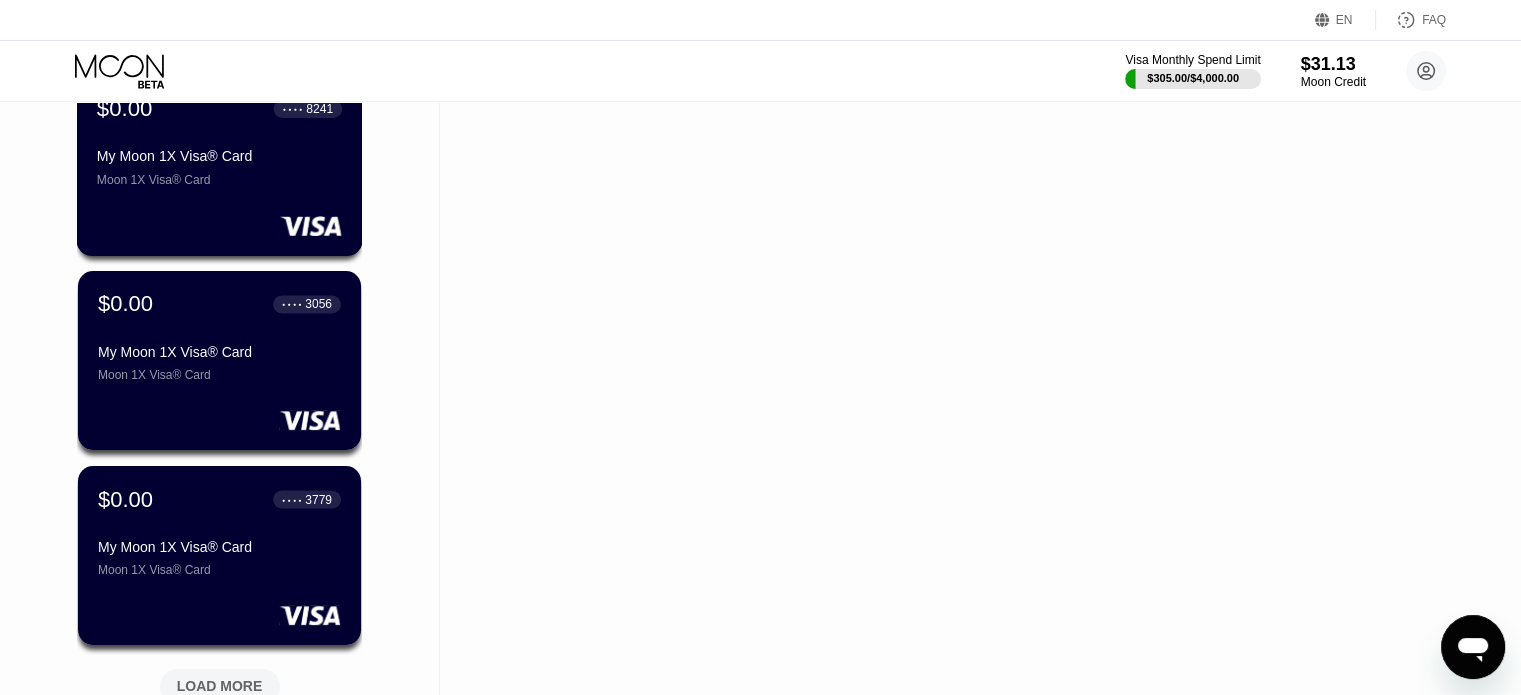 scroll, scrollTop: 3730, scrollLeft: 0, axis: vertical 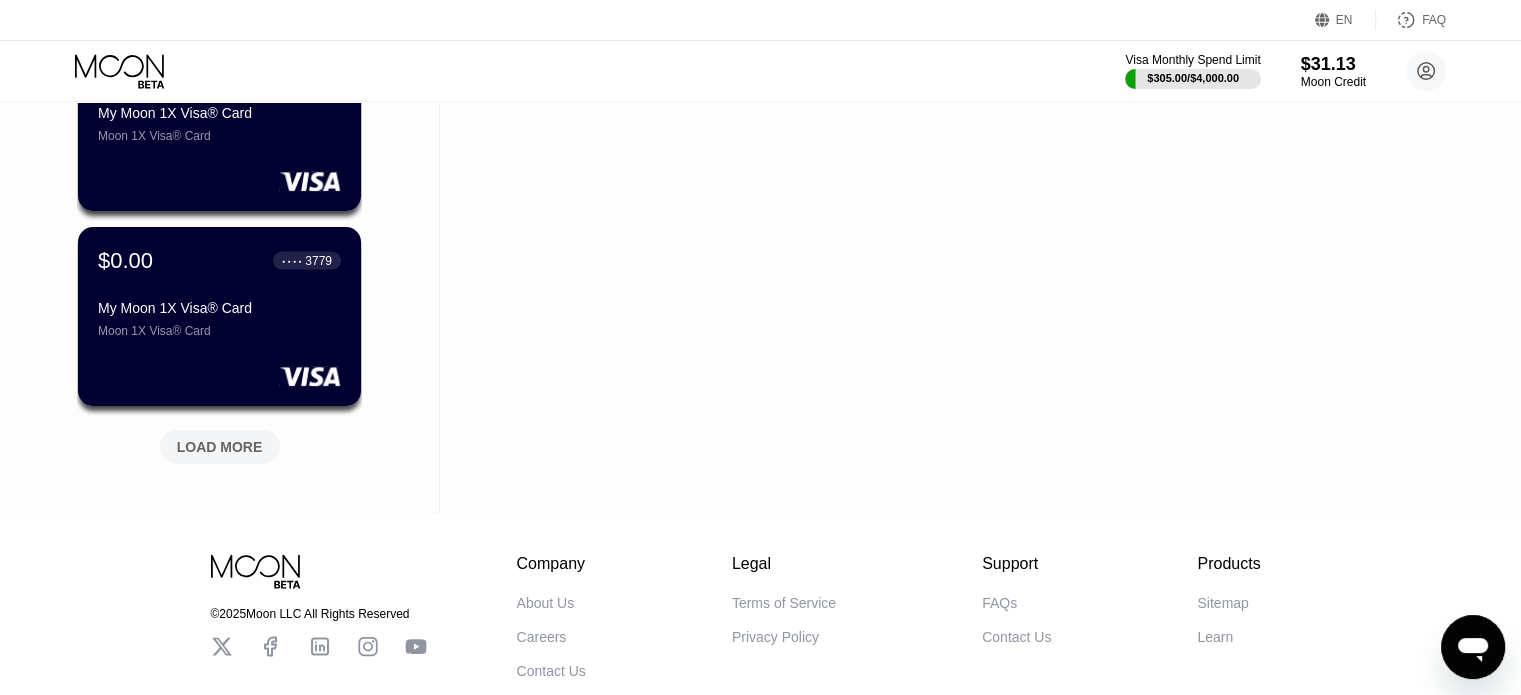 click on "LOAD MORE" at bounding box center (220, 443) 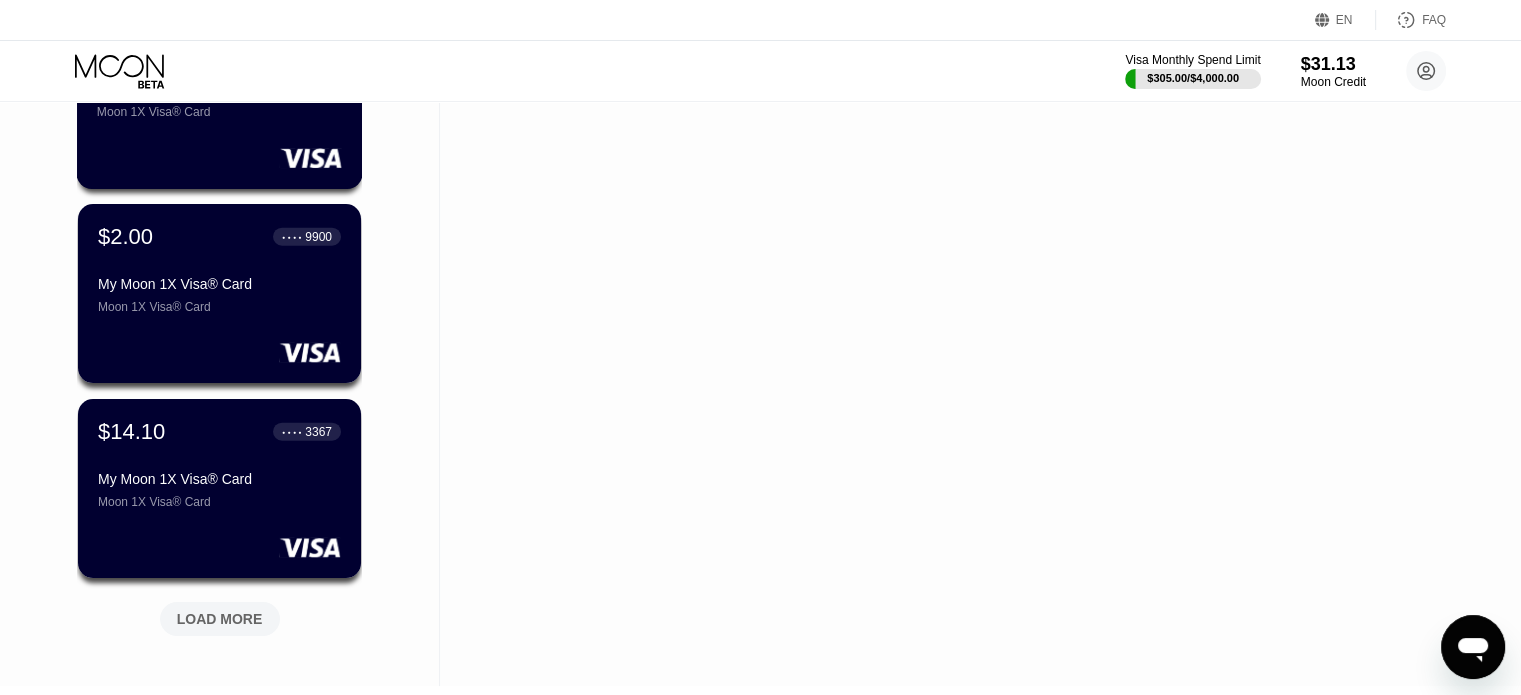 scroll, scrollTop: 4730, scrollLeft: 0, axis: vertical 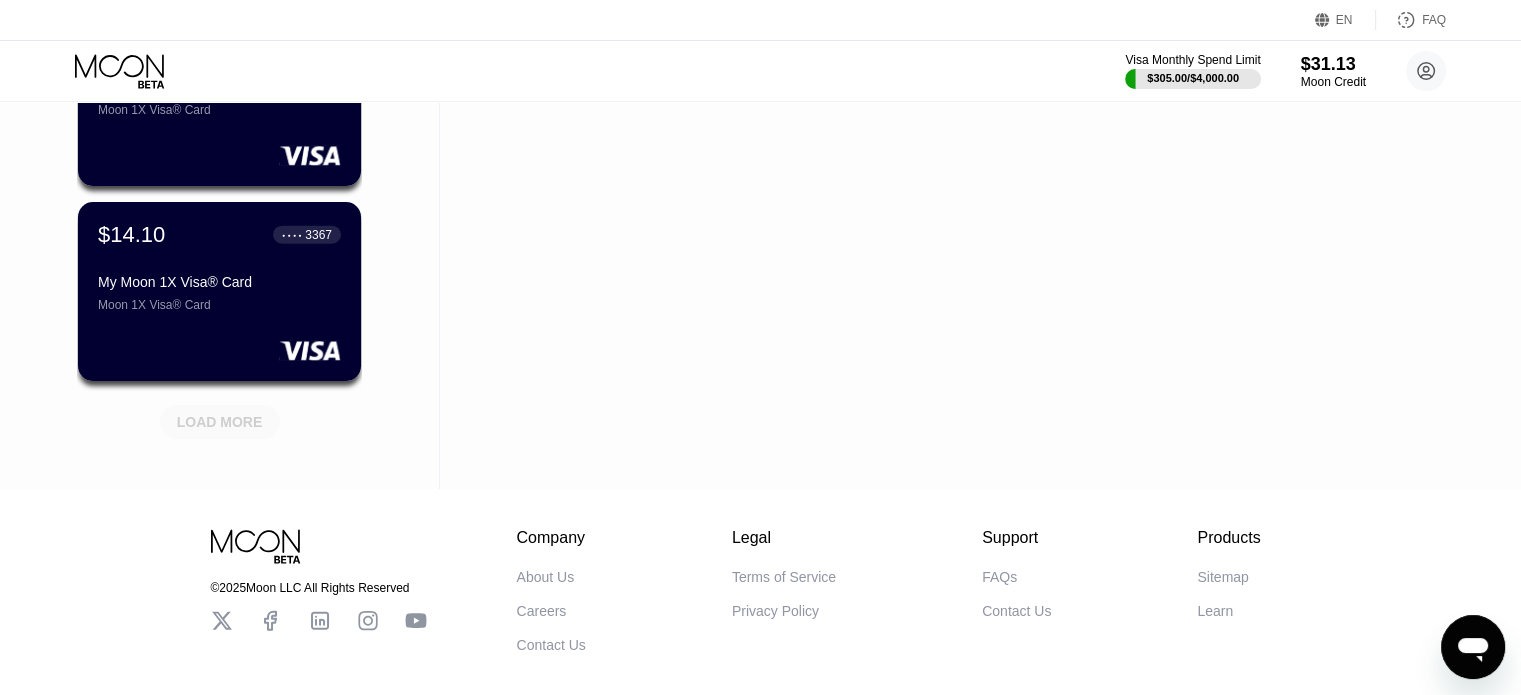 click on "LOAD MORE" at bounding box center (220, 422) 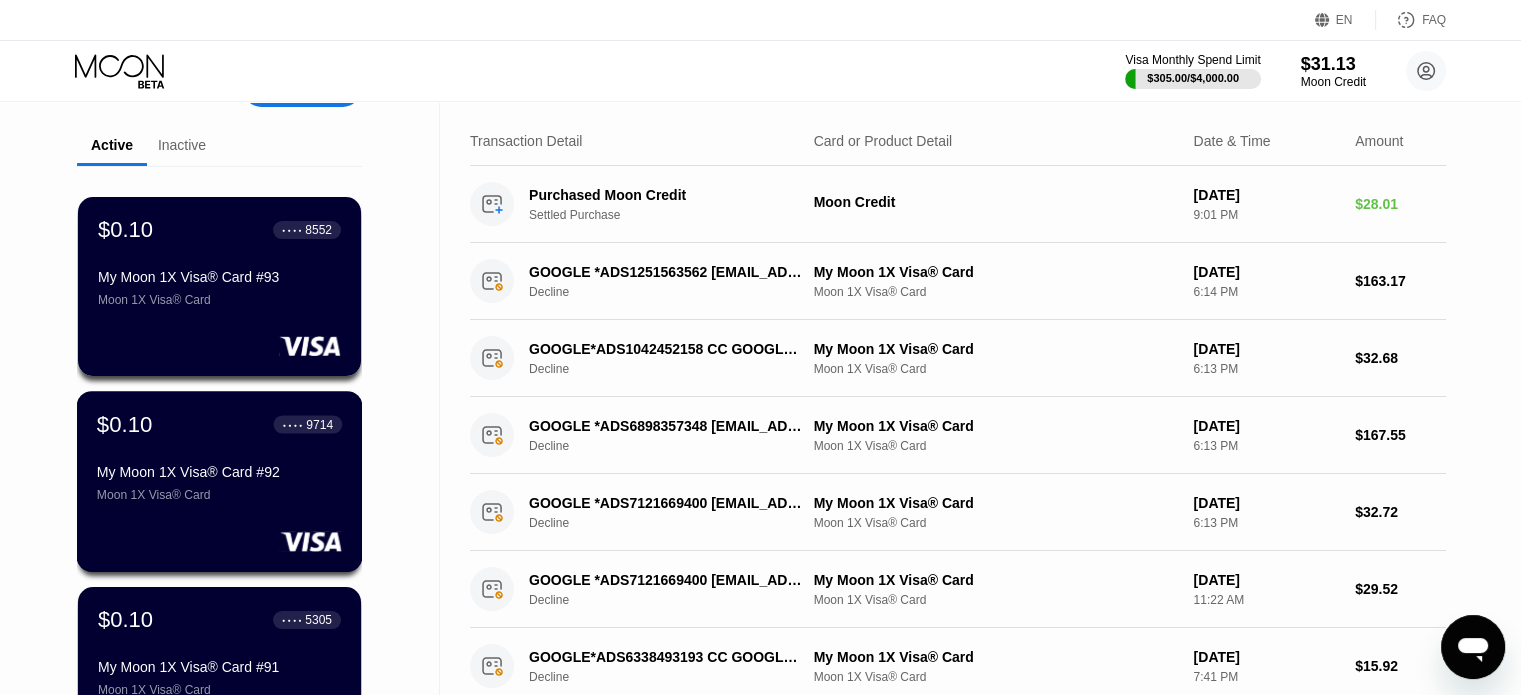 scroll, scrollTop: 0, scrollLeft: 0, axis: both 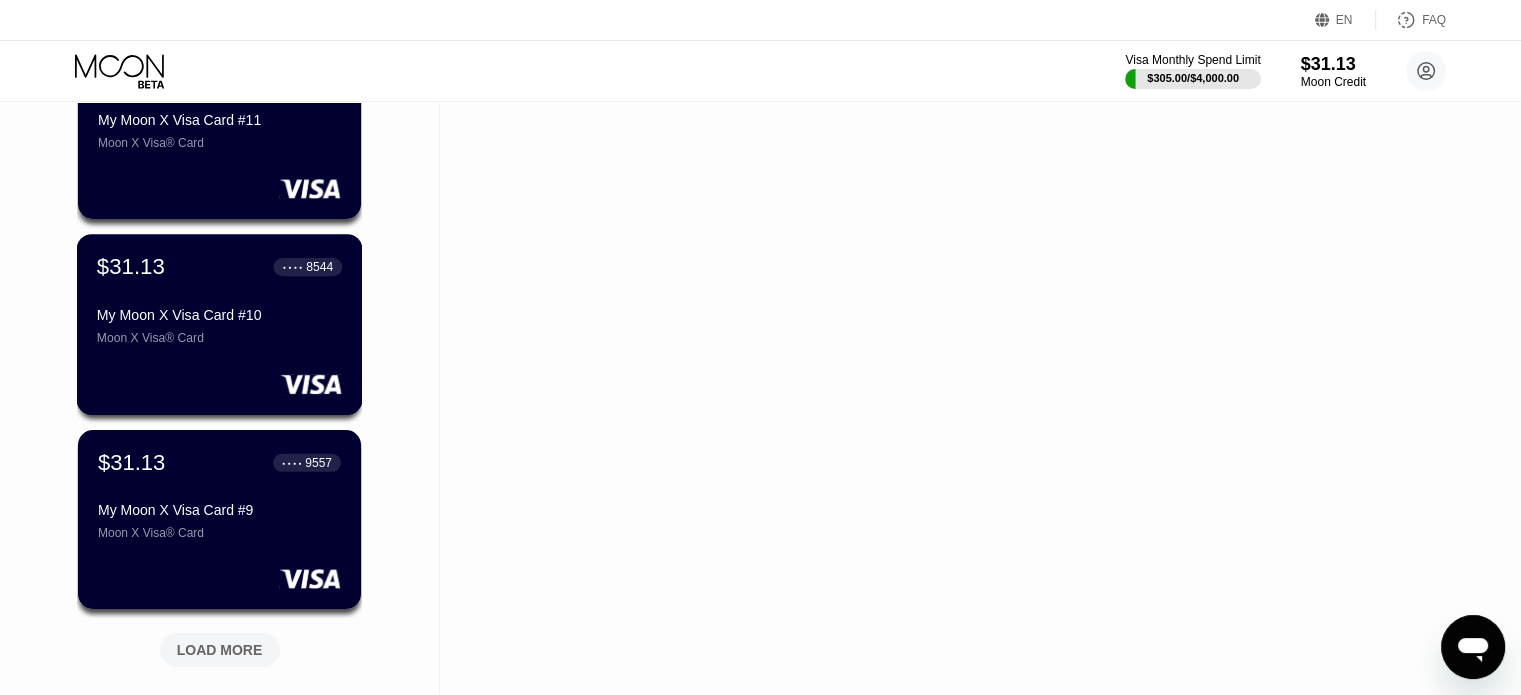 click on "$31.13 ● ● ● ● 8544 My Moon X Visa Card #10 Moon X Visa® Card" at bounding box center (220, 324) 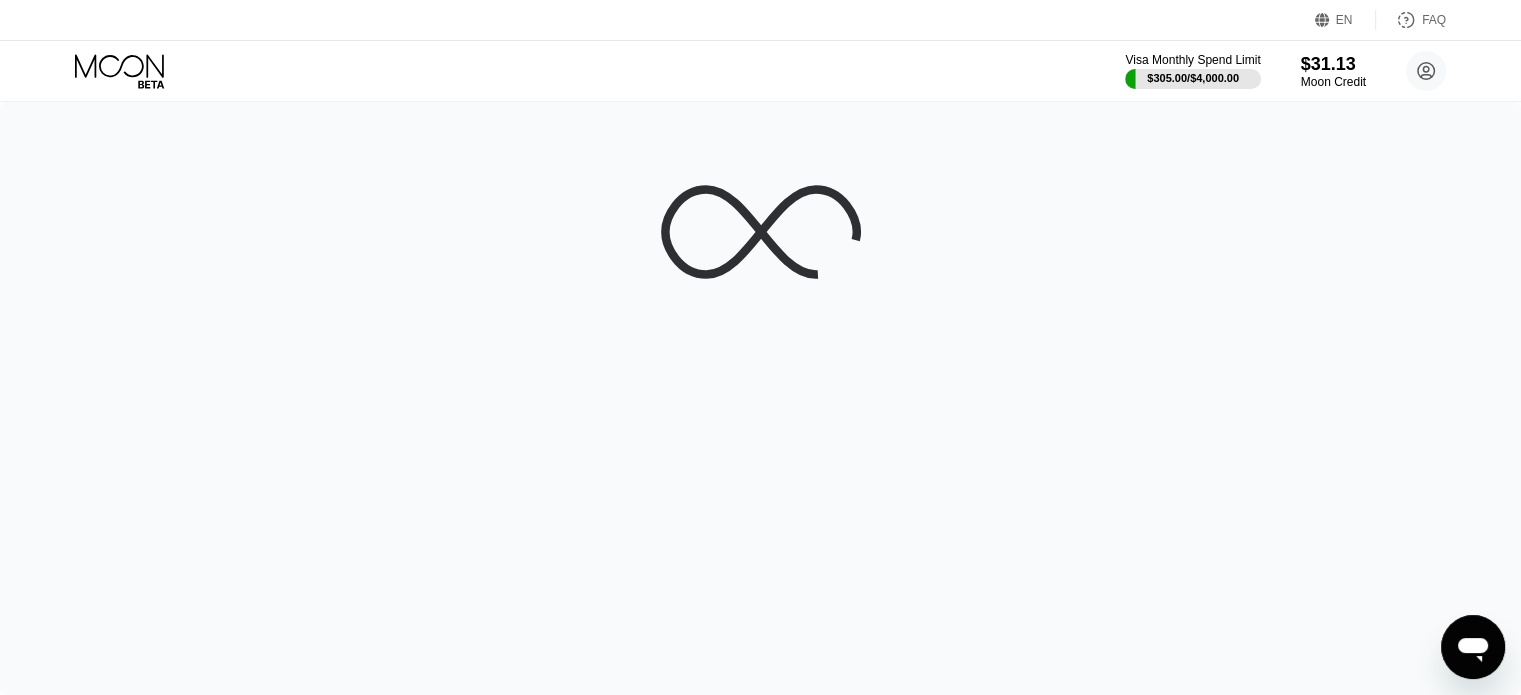 scroll, scrollTop: 0, scrollLeft: 0, axis: both 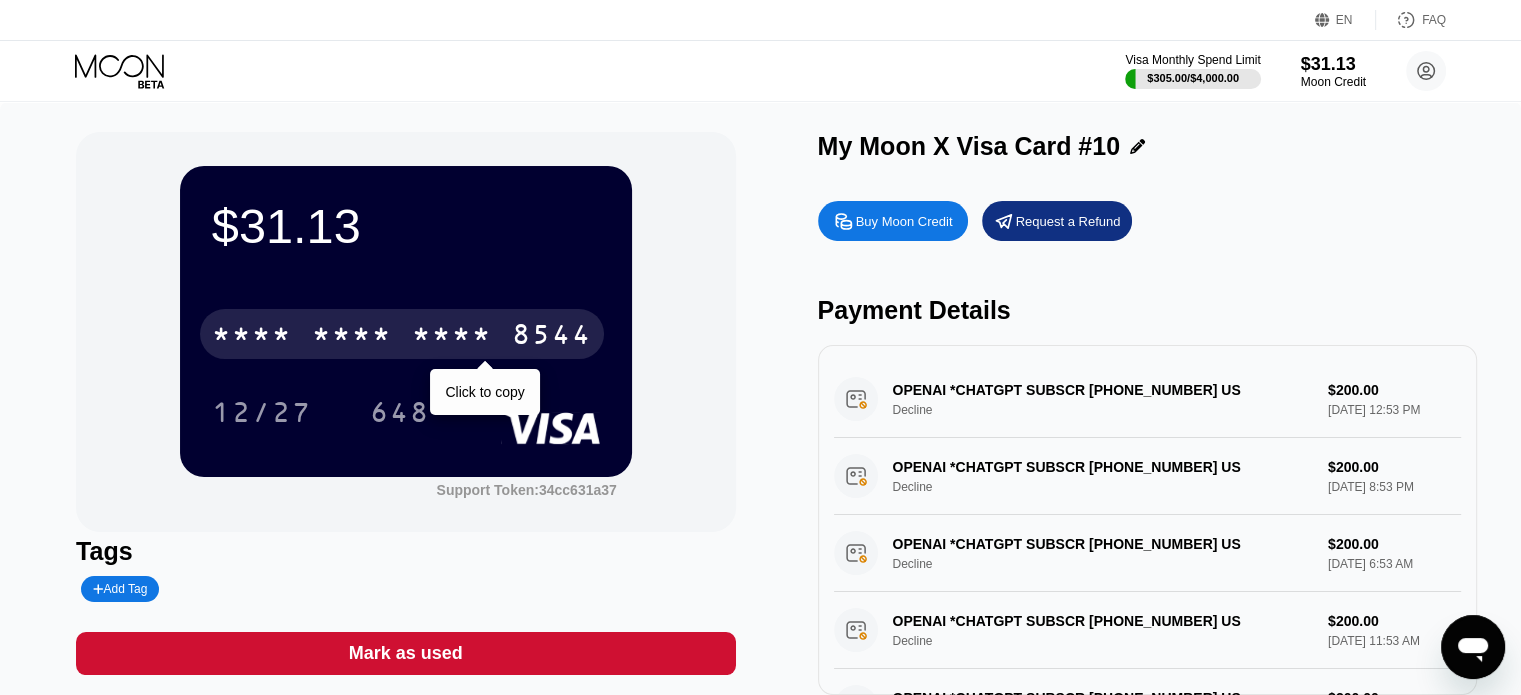 click on "* * * *" at bounding box center (452, 337) 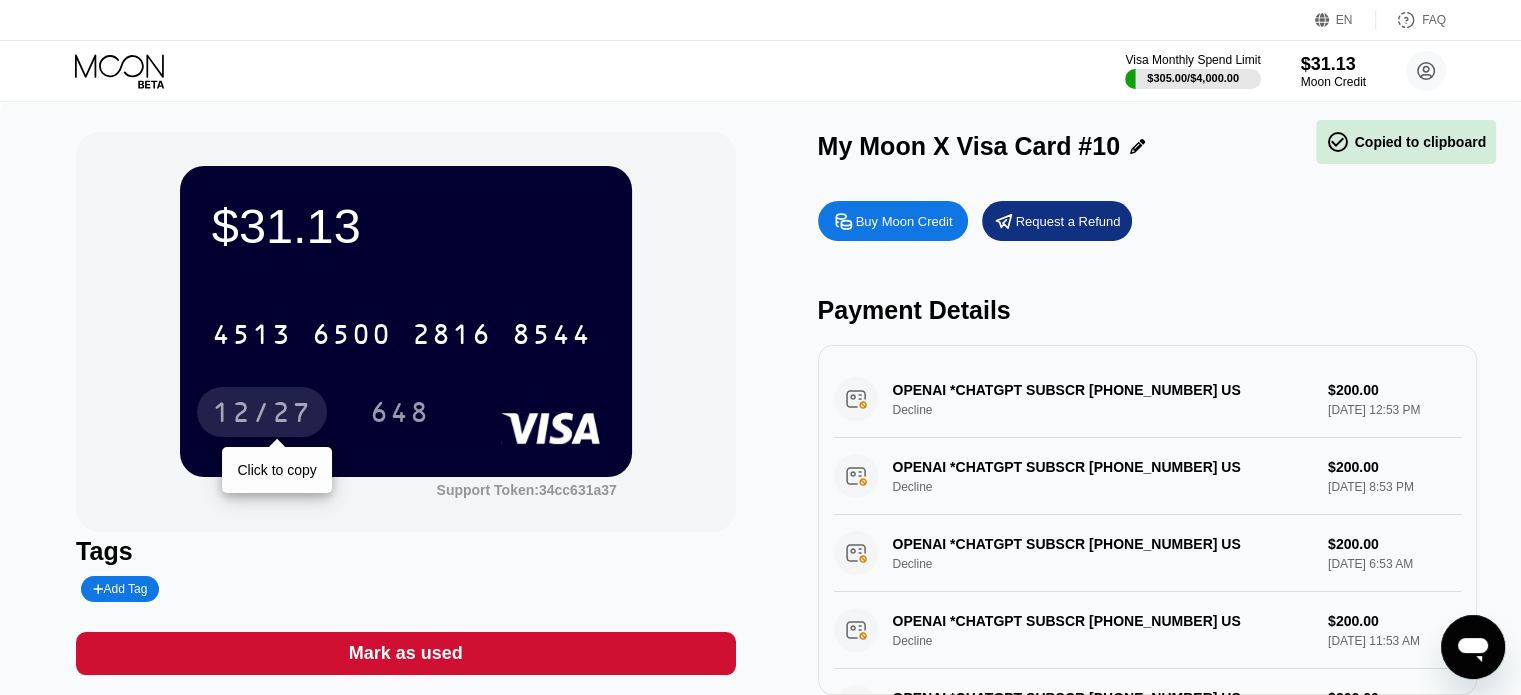 click on "12/27" at bounding box center [262, 415] 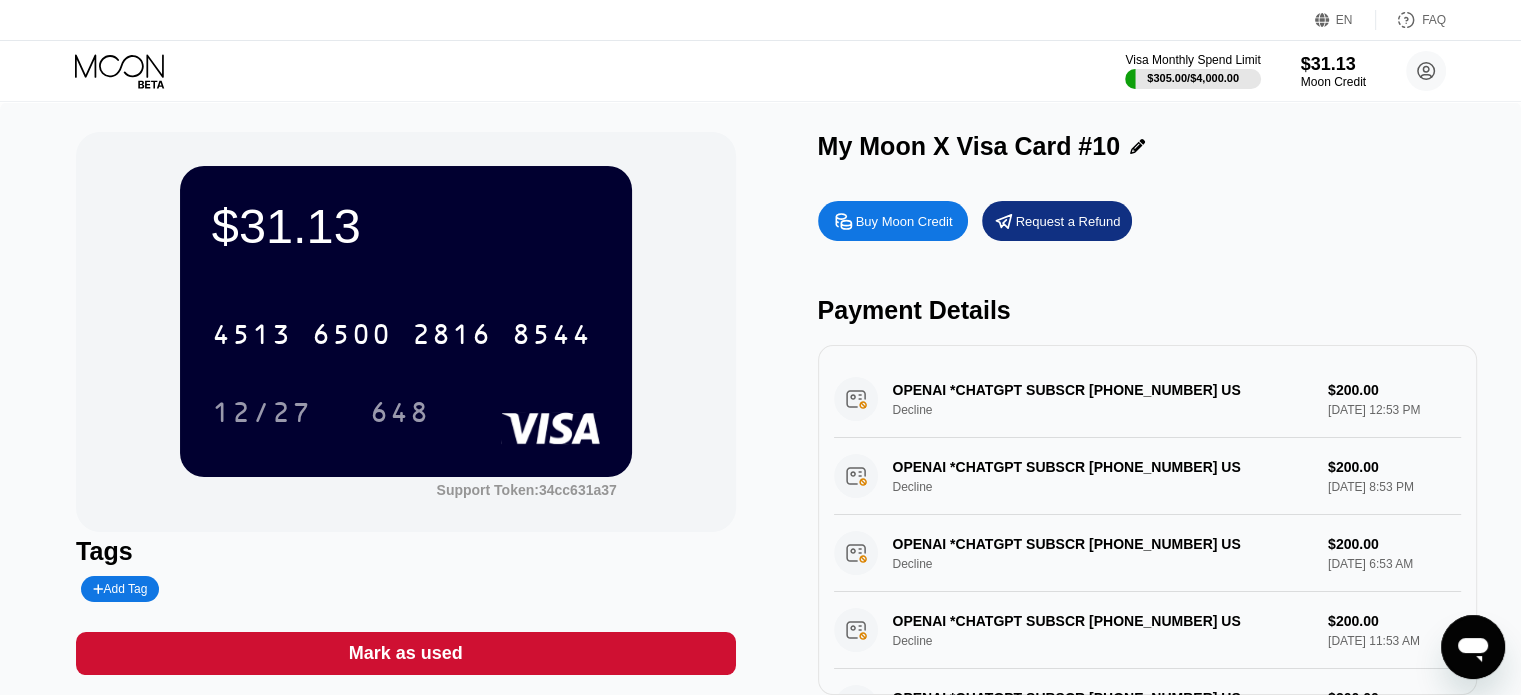click on "648" at bounding box center (400, 412) 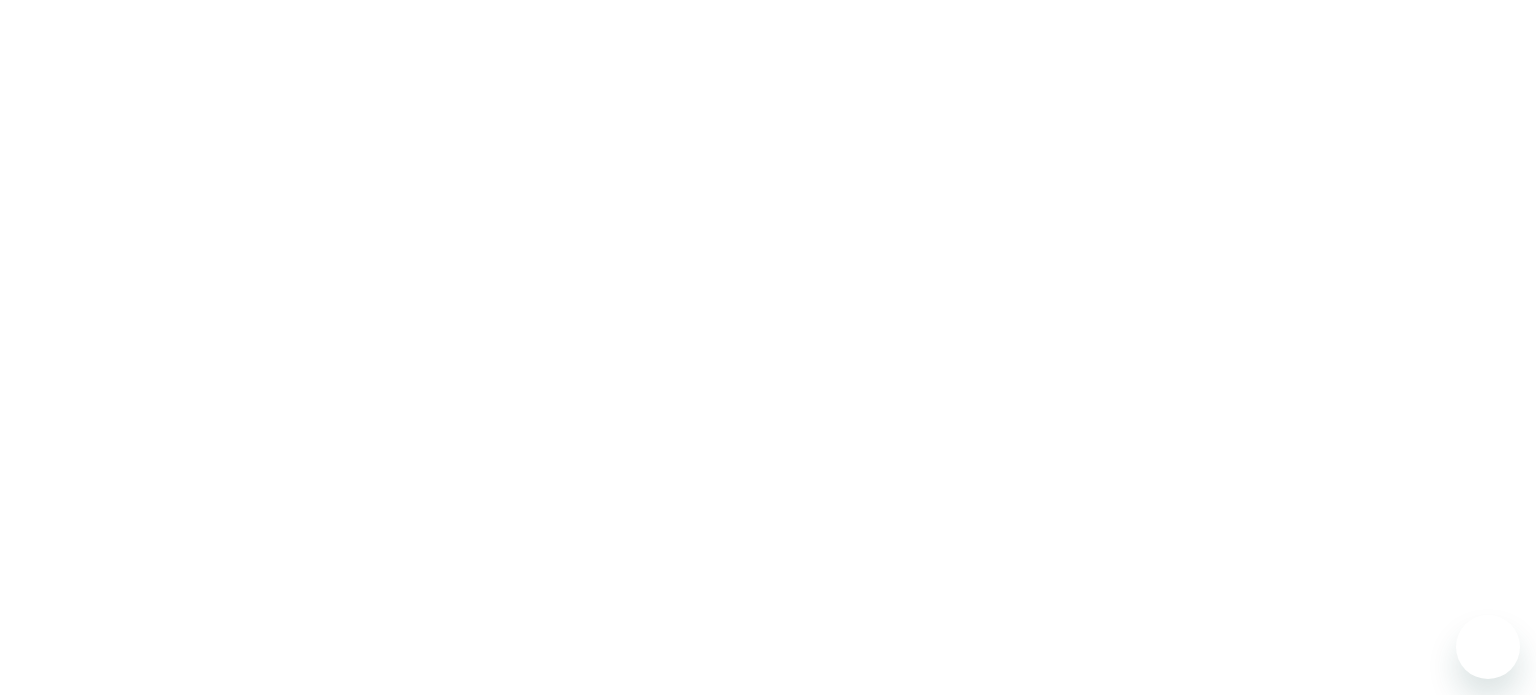 scroll, scrollTop: 0, scrollLeft: 0, axis: both 